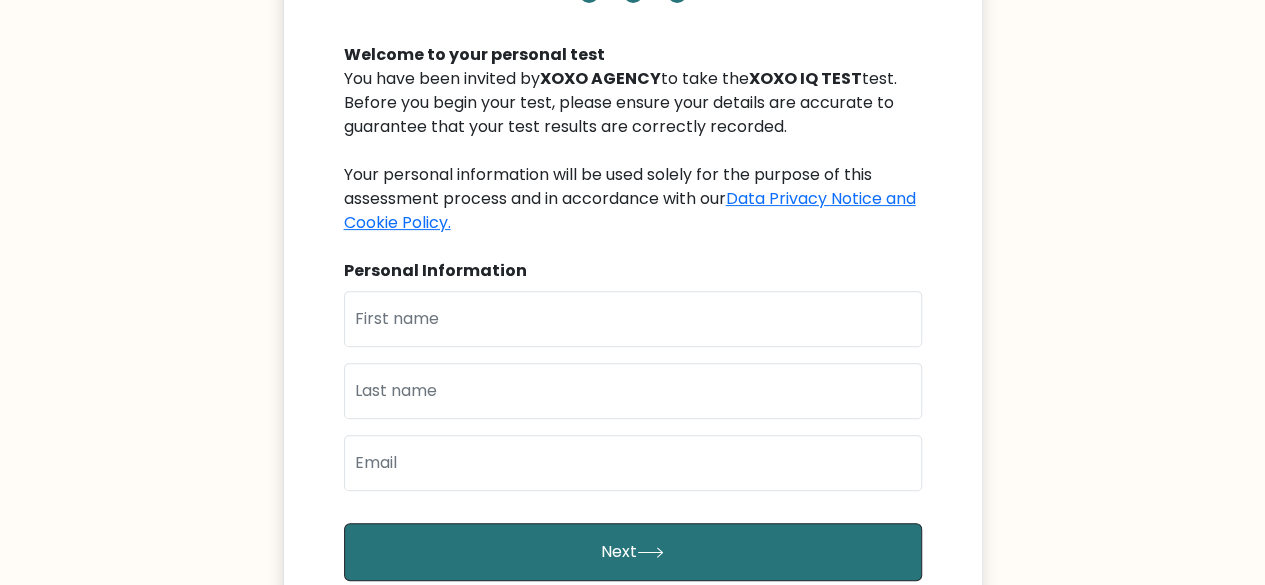 scroll, scrollTop: 197, scrollLeft: 0, axis: vertical 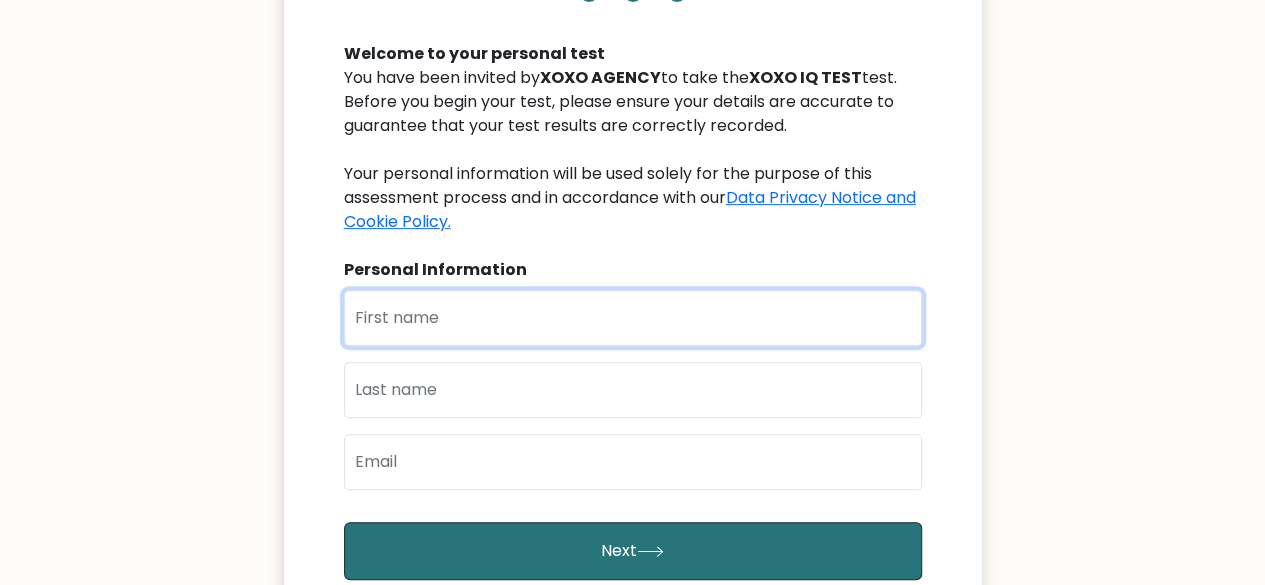 click at bounding box center (633, 318) 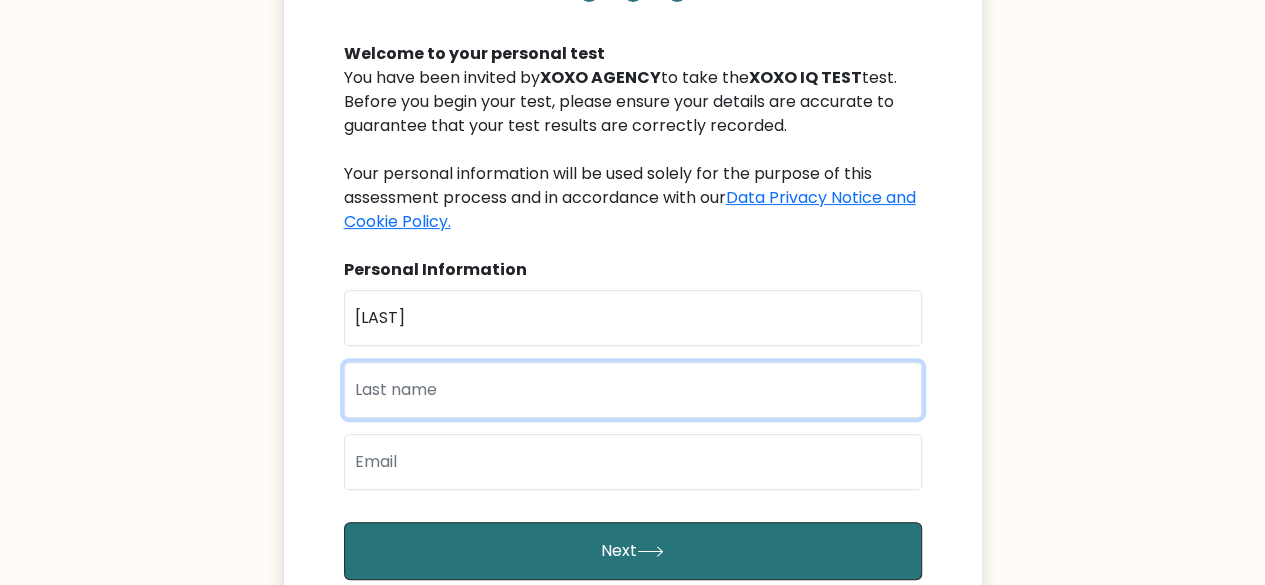 click at bounding box center [633, 390] 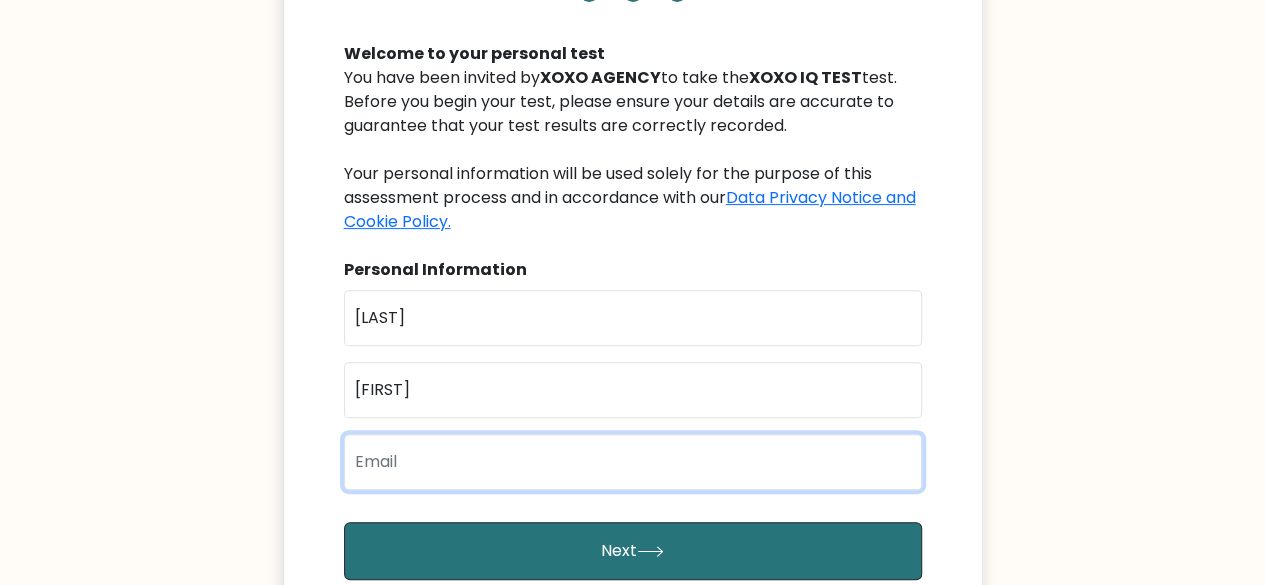 click at bounding box center [633, 462] 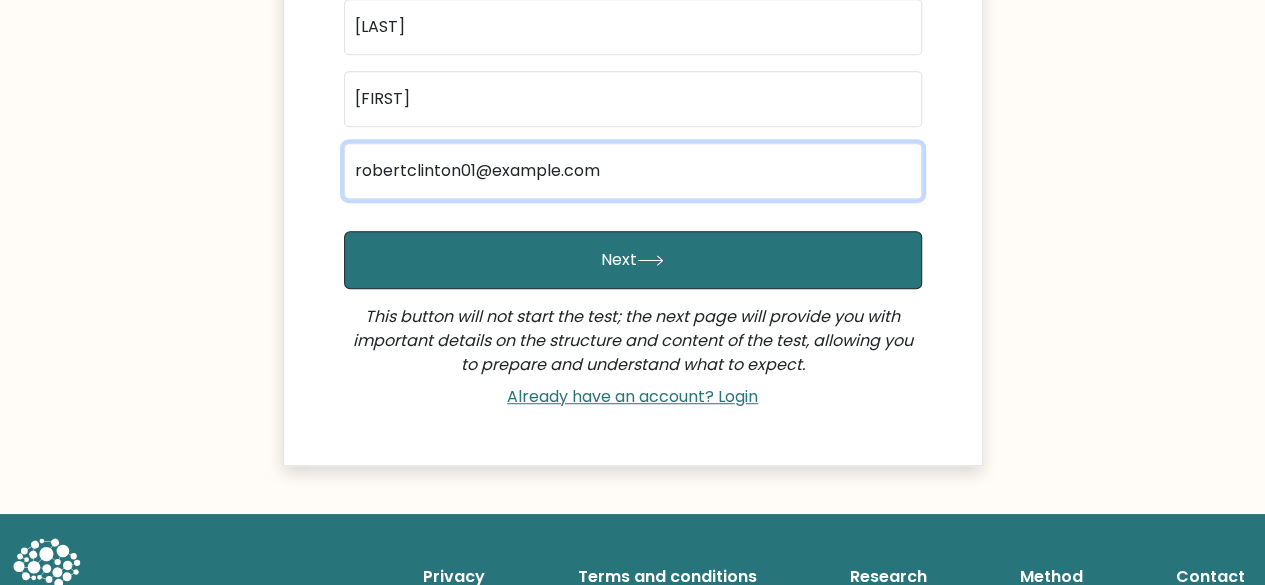 scroll, scrollTop: 489, scrollLeft: 0, axis: vertical 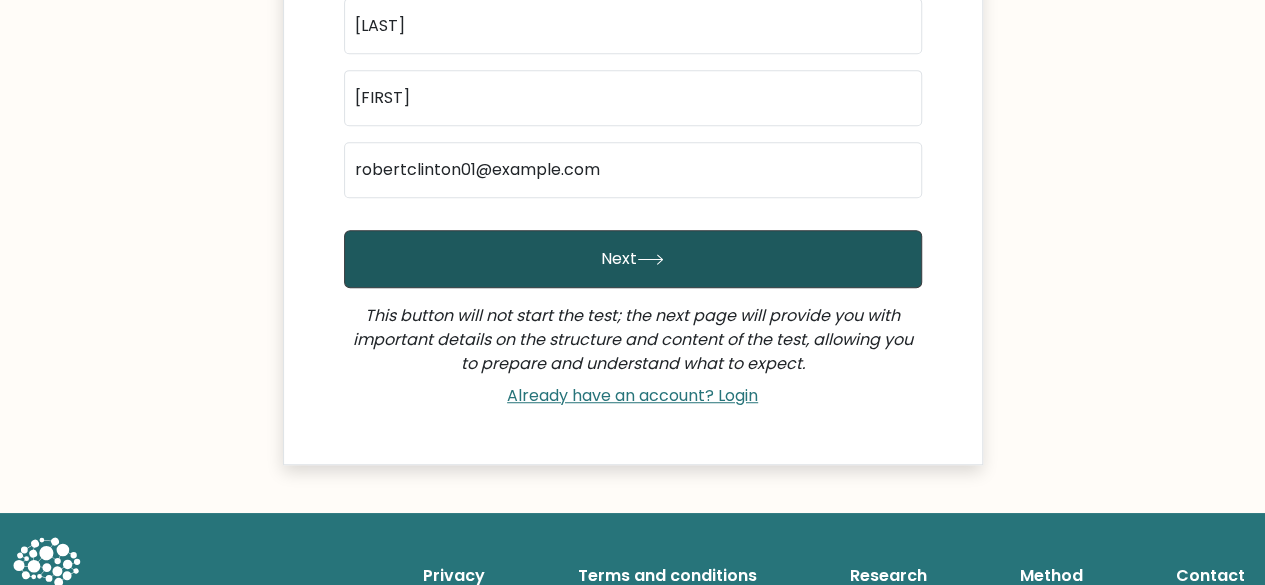 click on "Next" at bounding box center (633, 259) 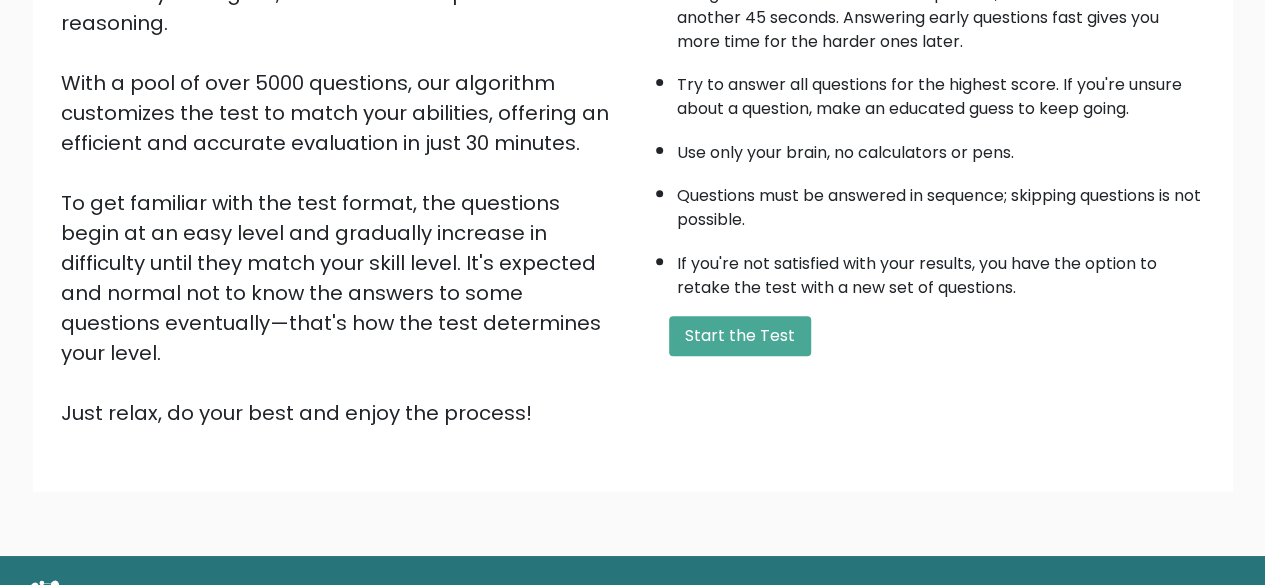 scroll, scrollTop: 330, scrollLeft: 0, axis: vertical 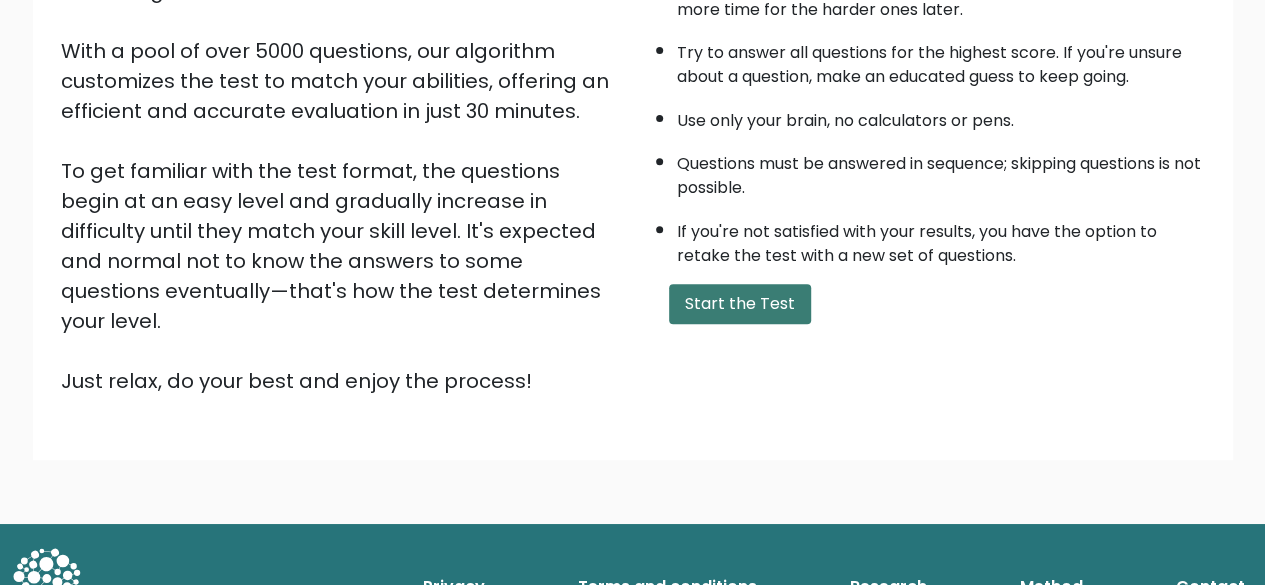 click on "Start the Test" at bounding box center [740, 304] 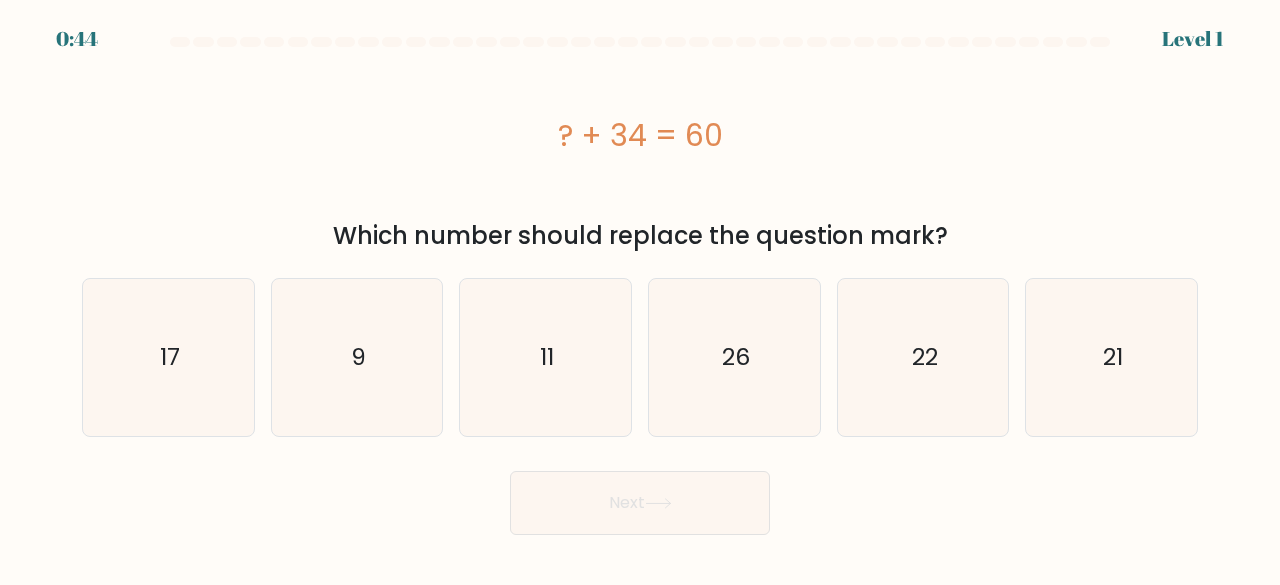 scroll, scrollTop: 0, scrollLeft: 0, axis: both 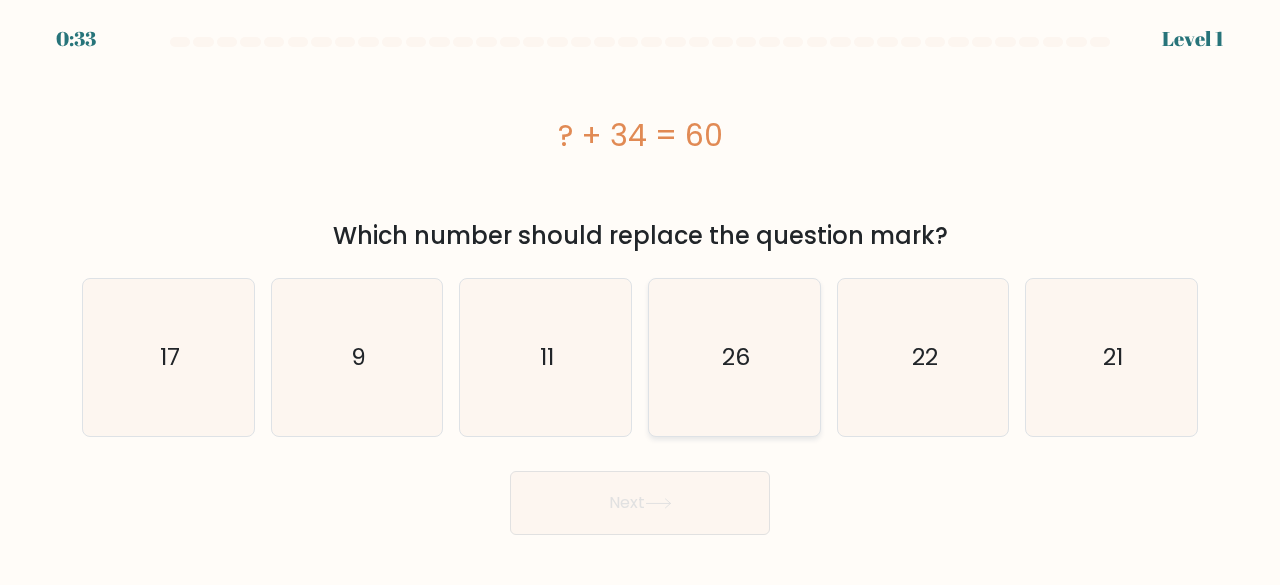 click on "26" 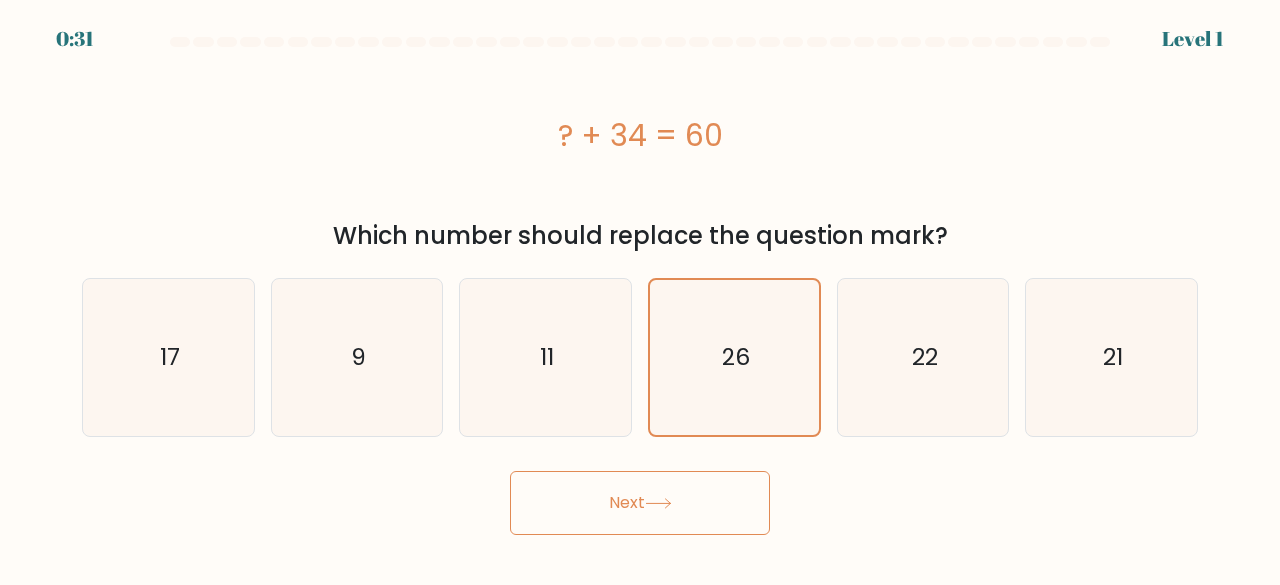 click on "Next" at bounding box center [640, 503] 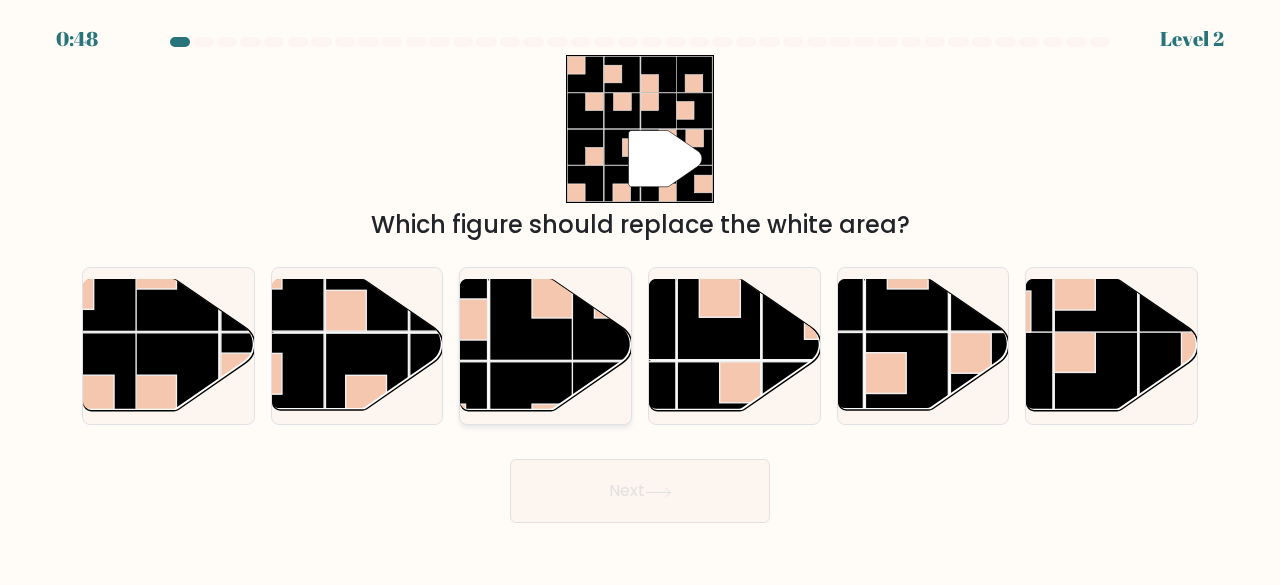 click 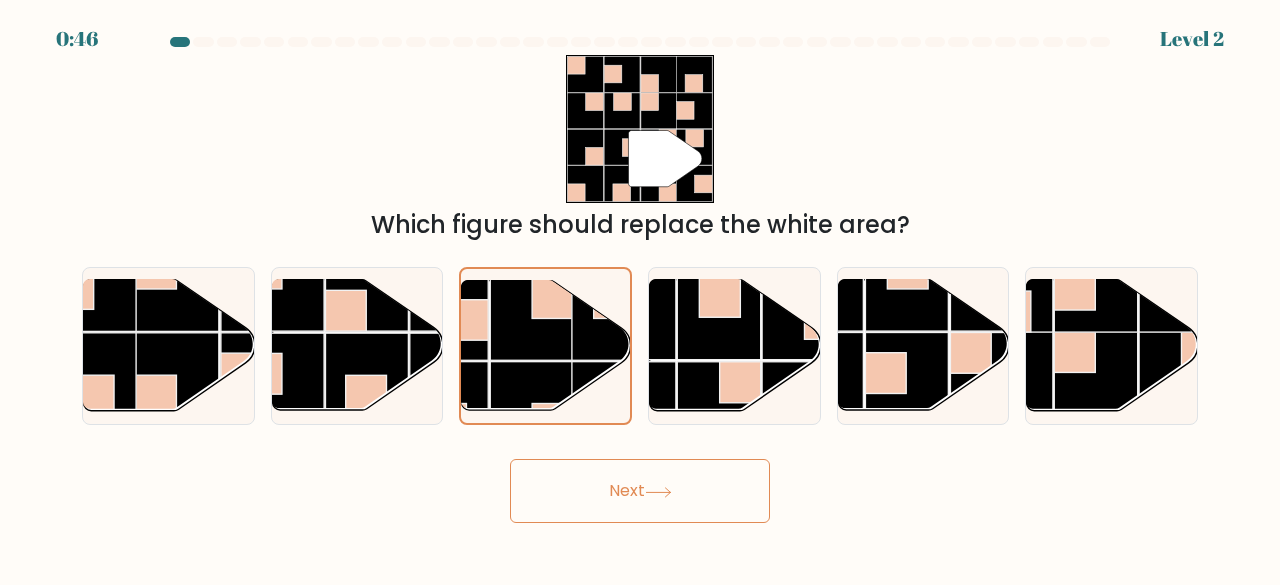 click on "Next" at bounding box center [640, 491] 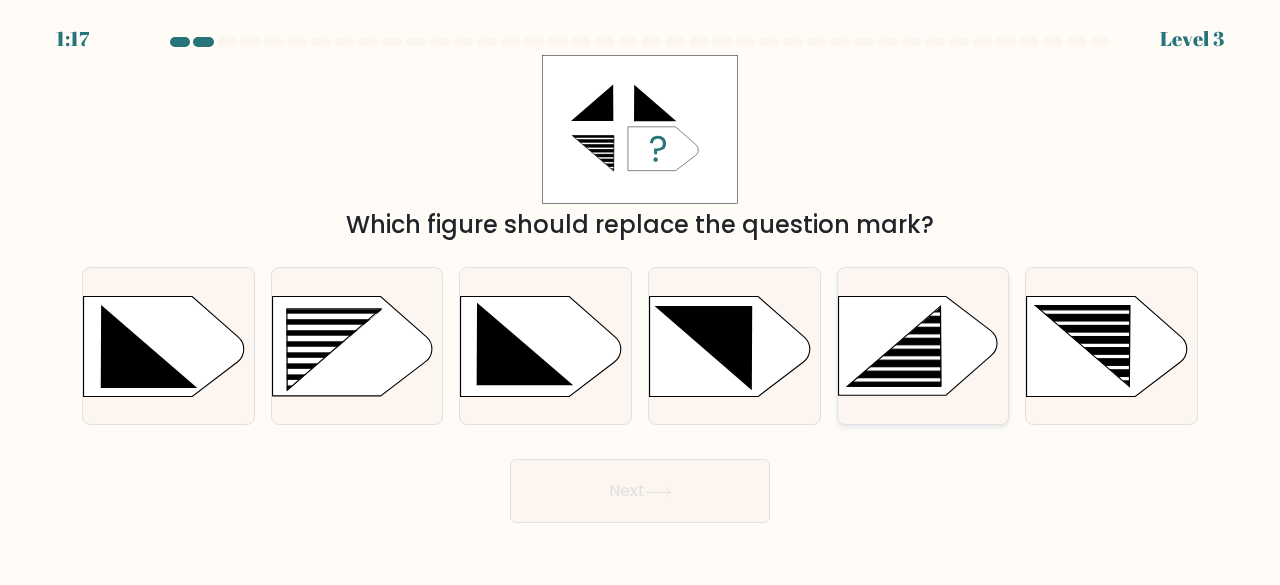click 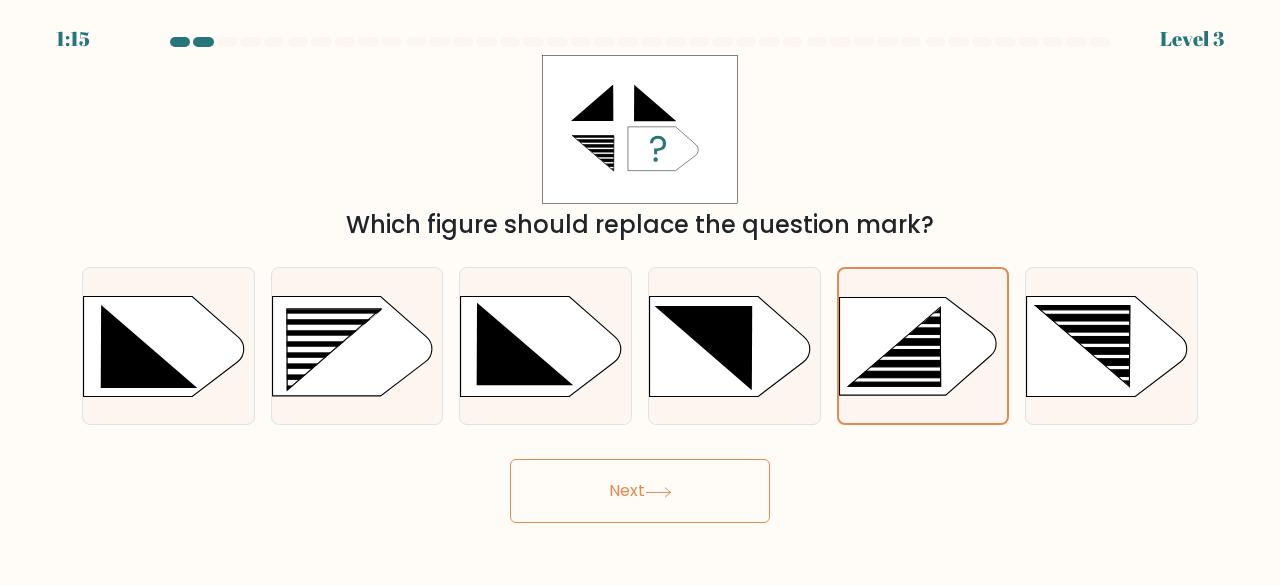 click on "Next" at bounding box center (640, 491) 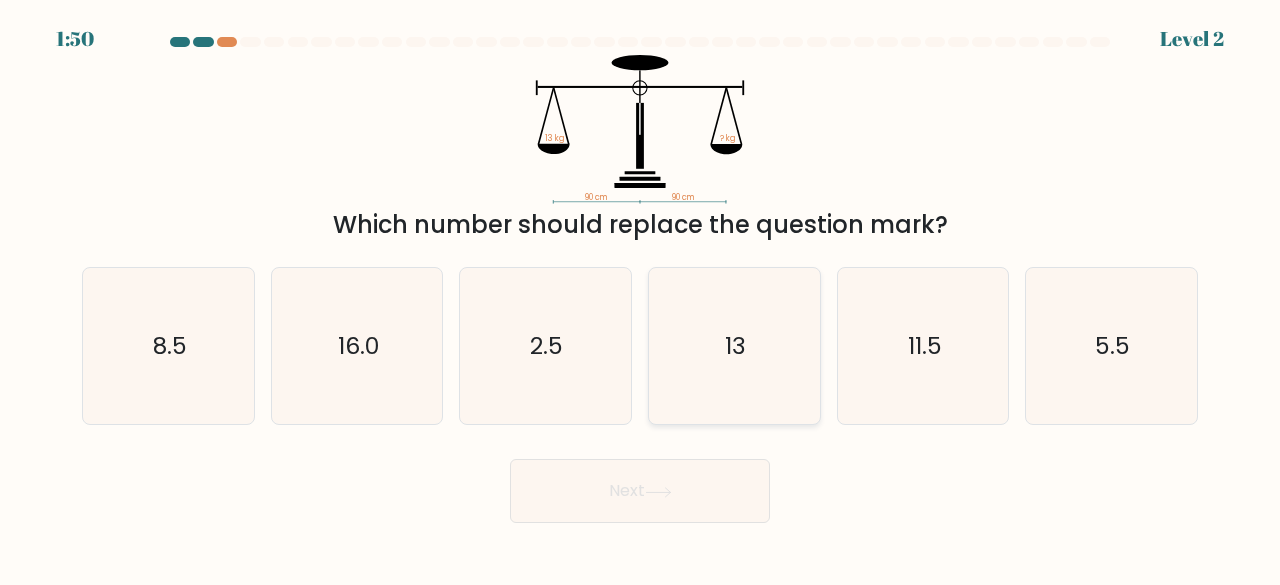 click on "13" 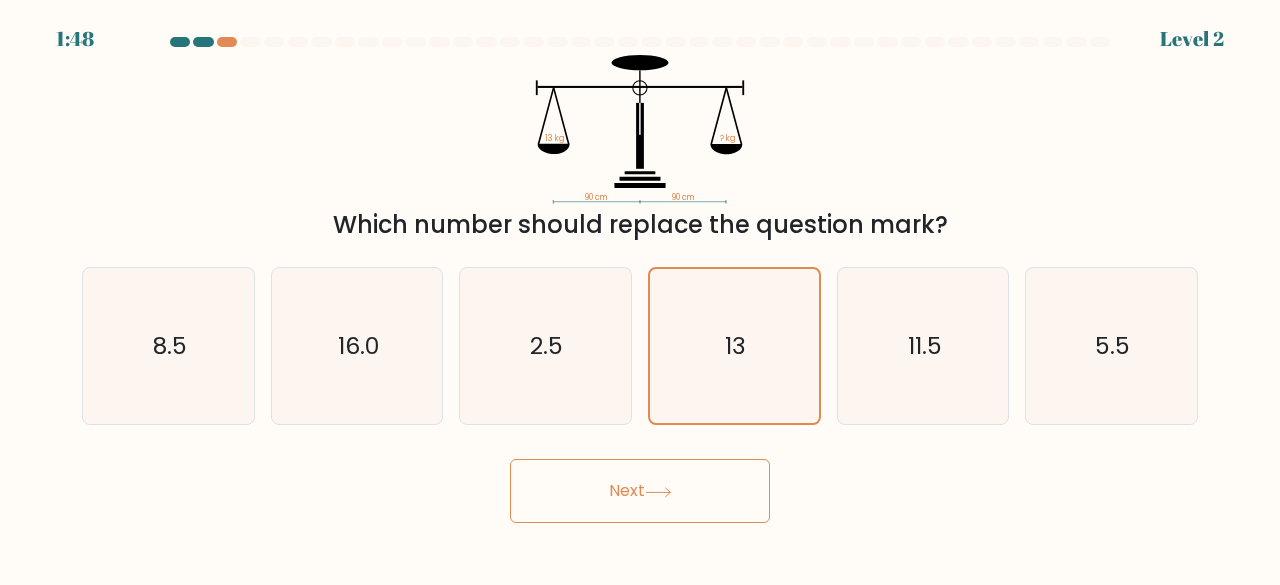 click on "Next" at bounding box center (640, 491) 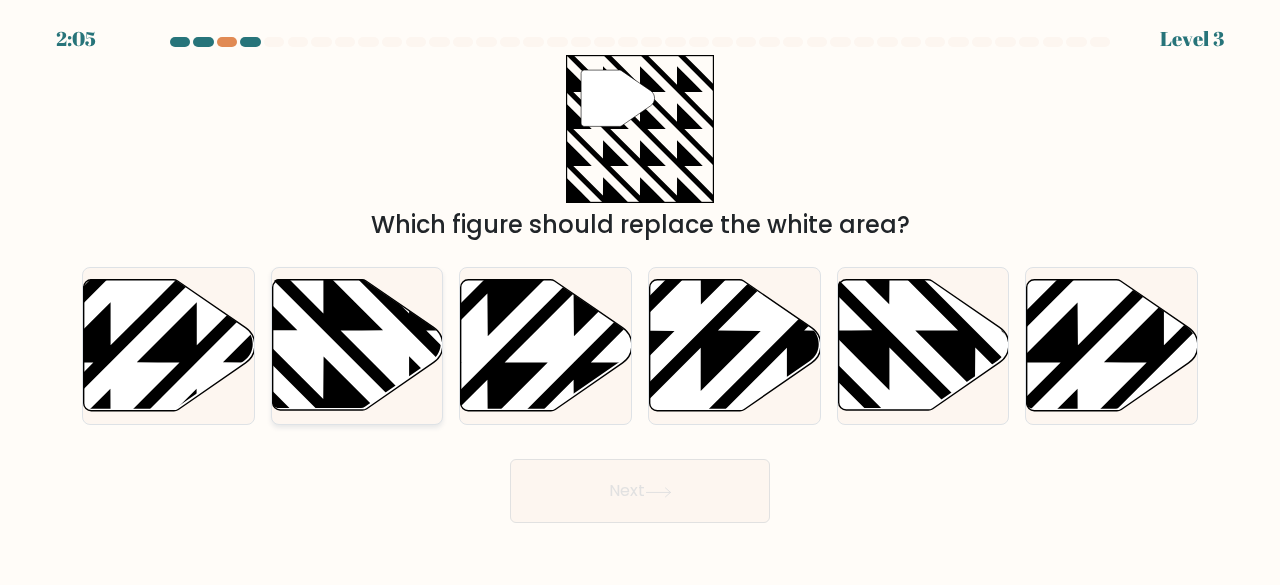 click 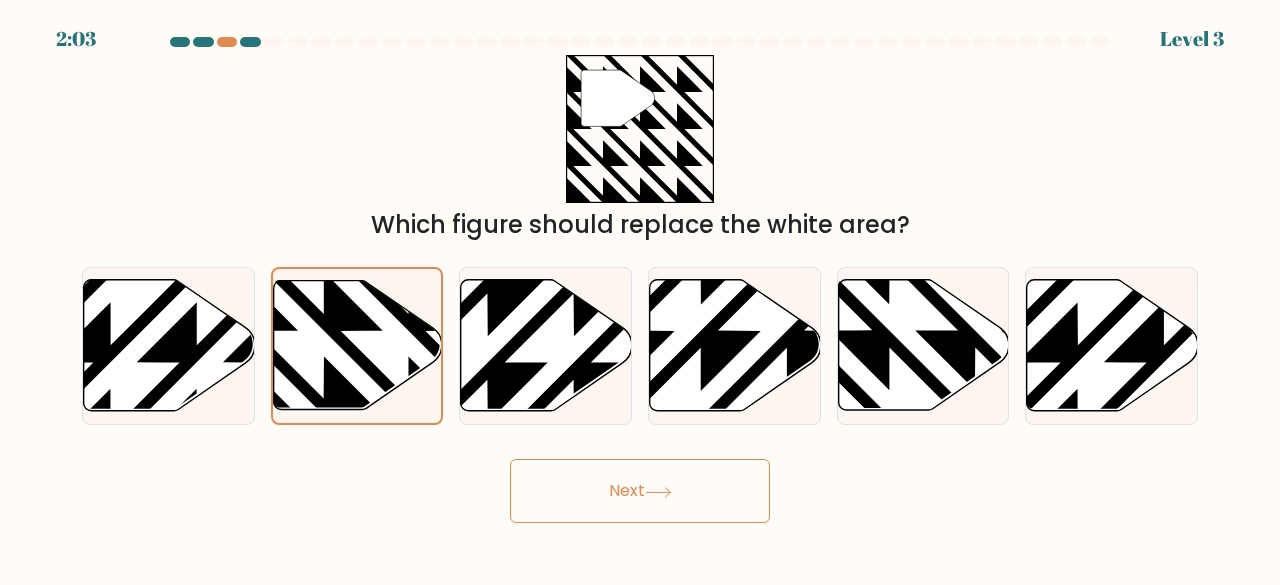 click on "Next" at bounding box center (640, 491) 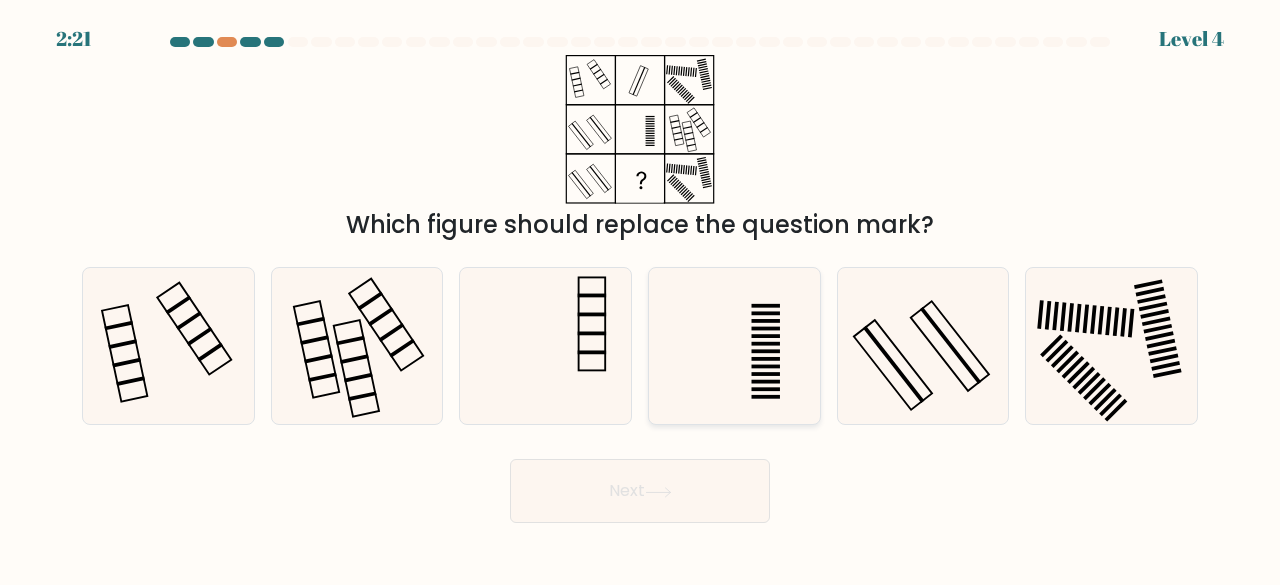 click 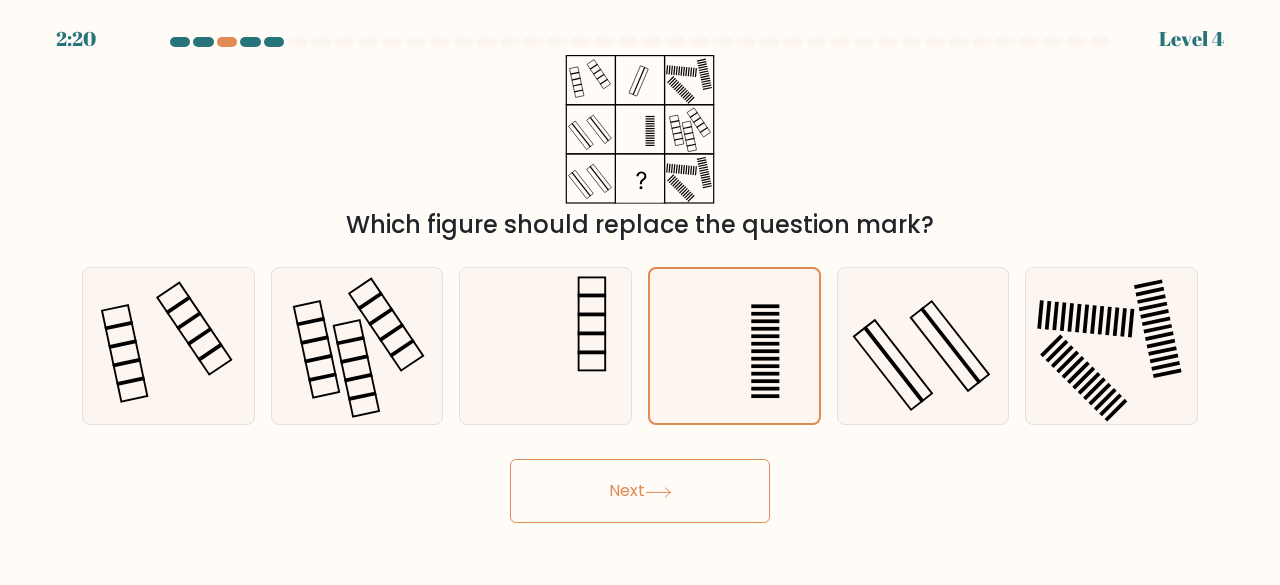 click on "Next" at bounding box center [640, 491] 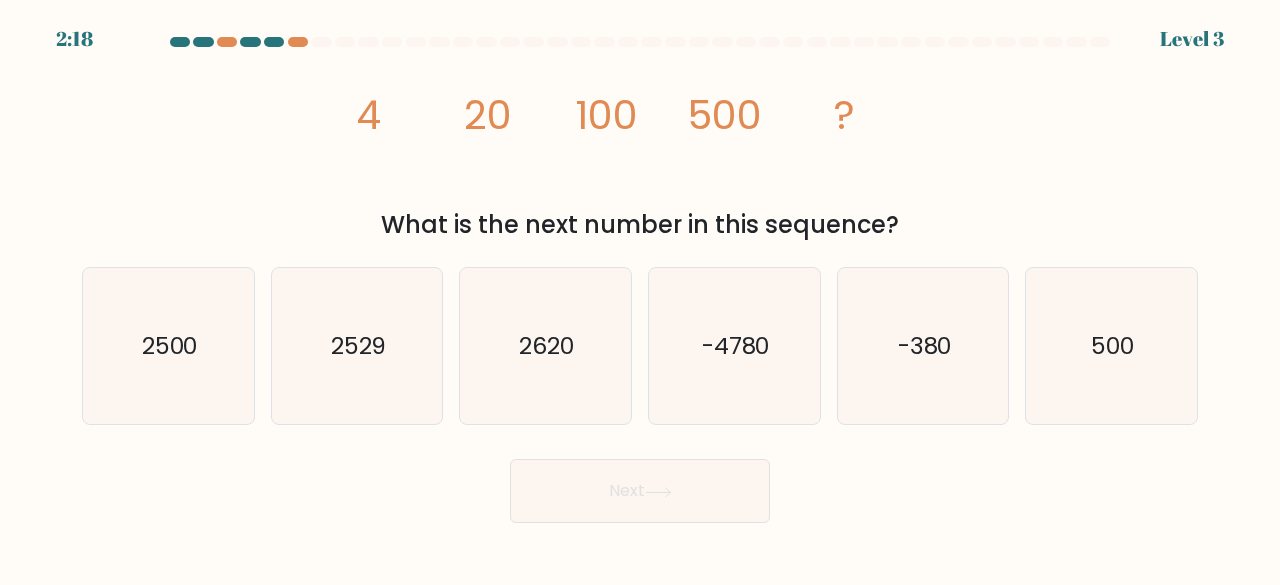 click on "Next" at bounding box center [640, 491] 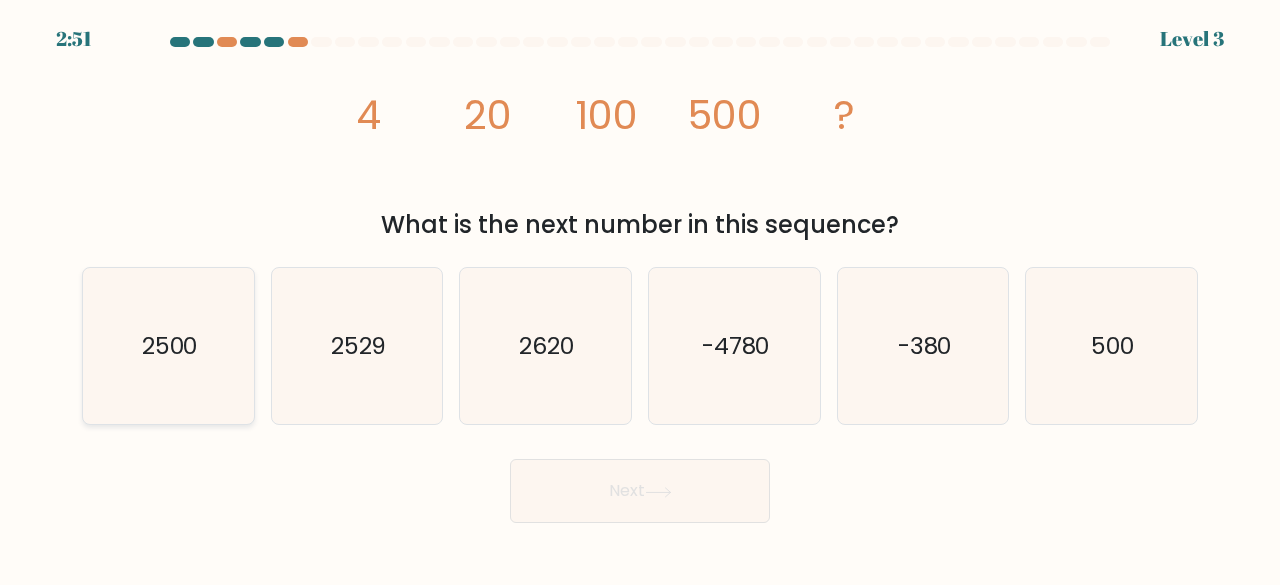 click on "2500" 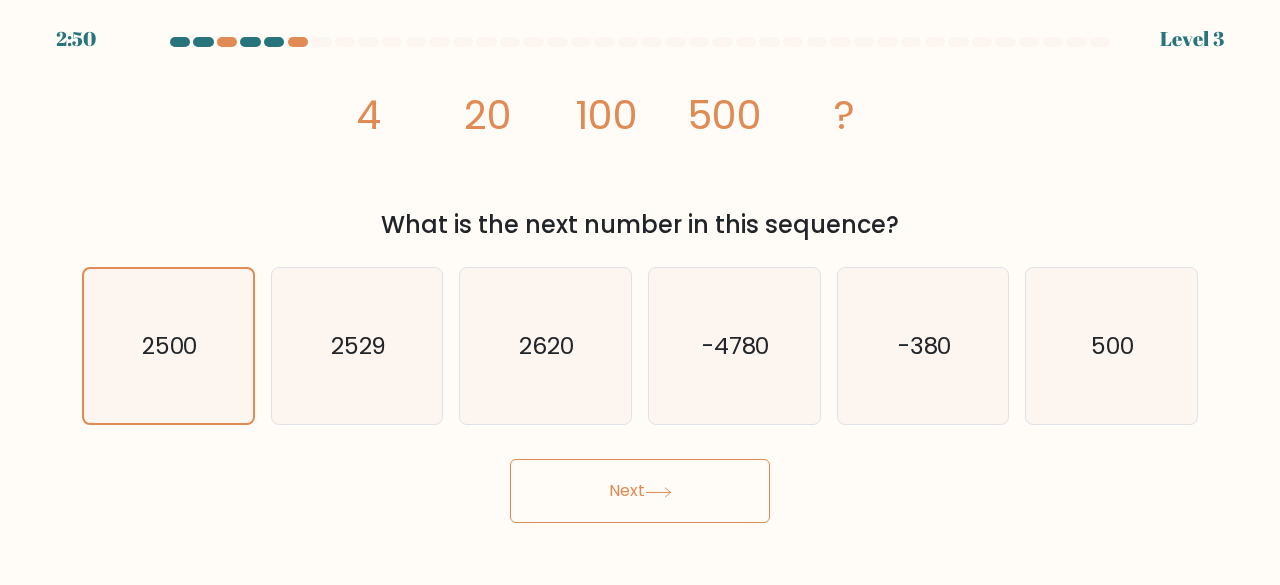 click on "Next" at bounding box center [640, 491] 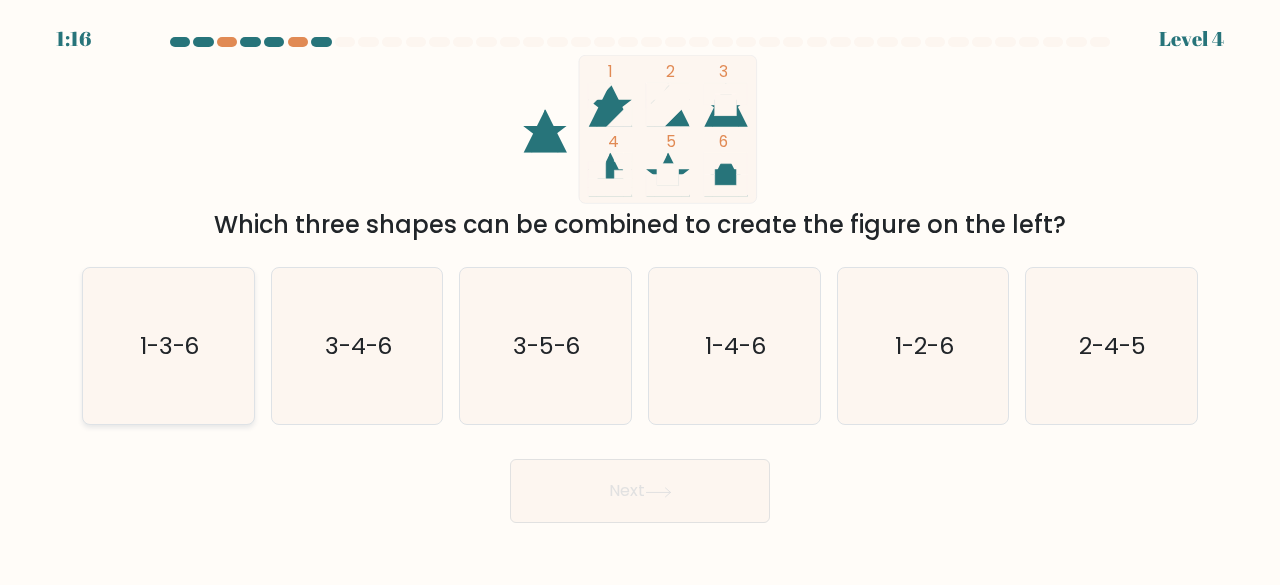 click on "1-3-6" 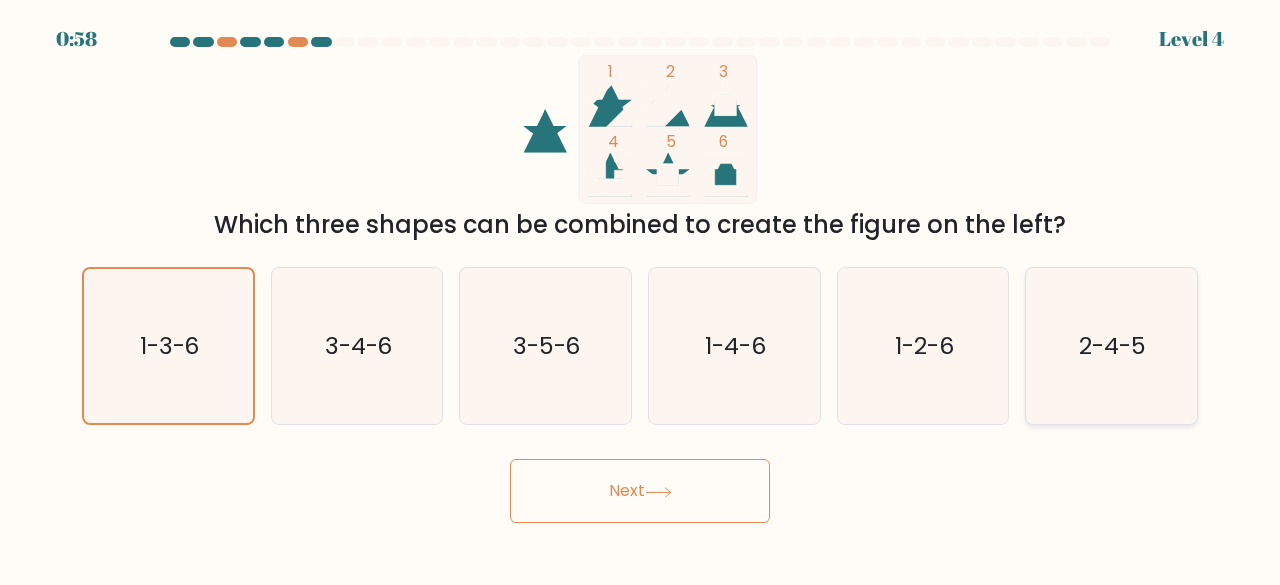 click on "2-4-5" 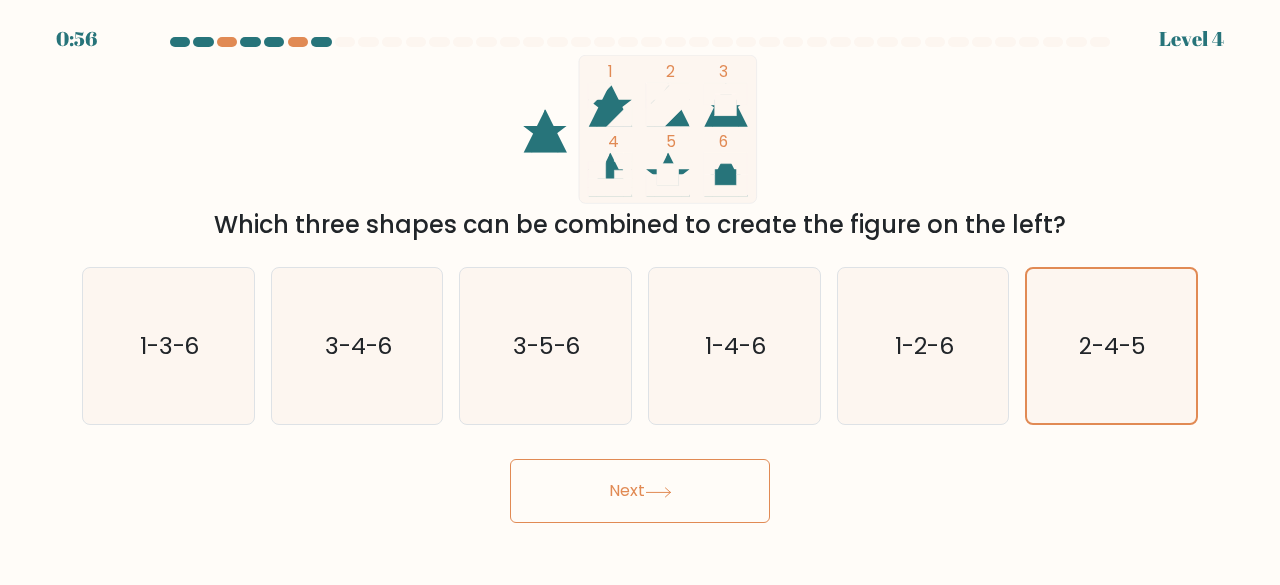 click on "Next" at bounding box center (640, 491) 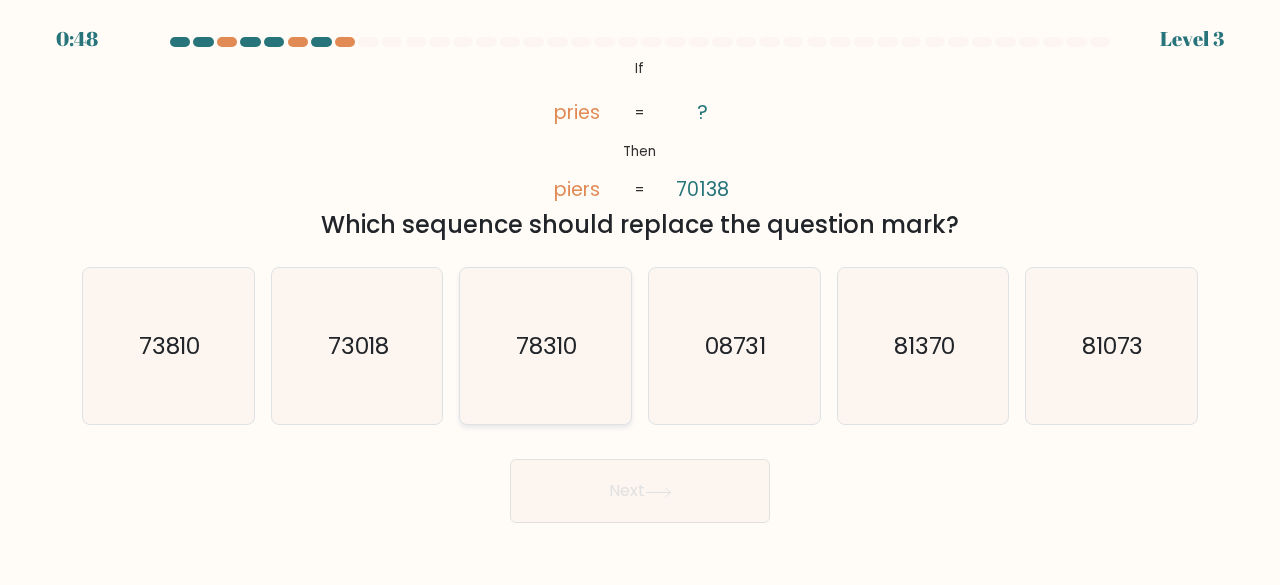 click on "78310" 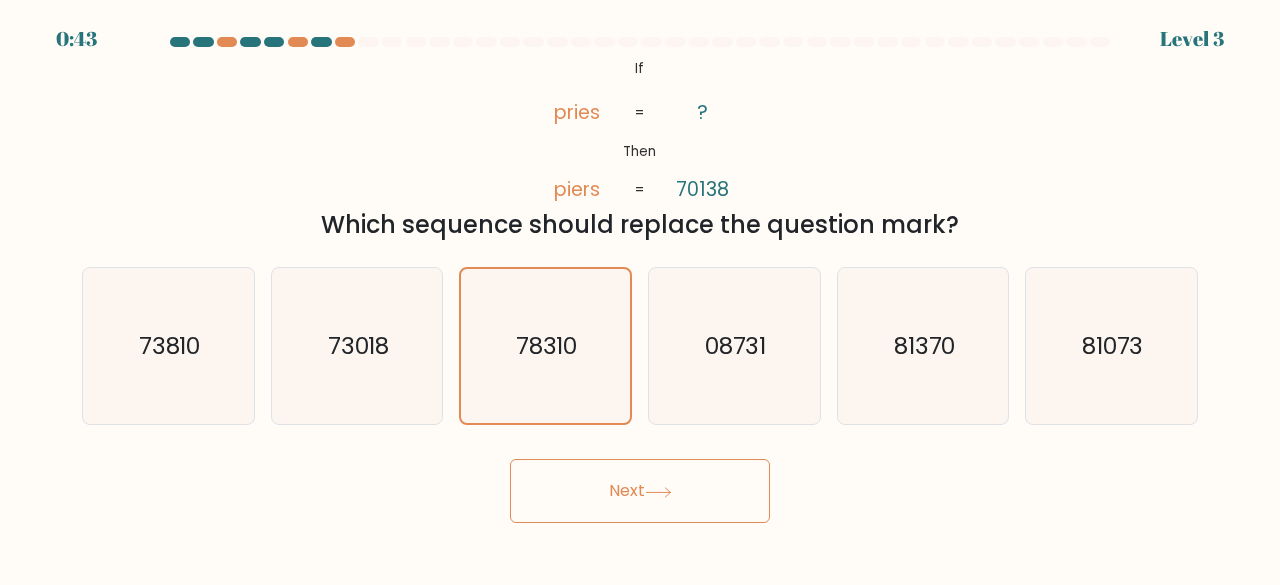 click on "Next" at bounding box center (640, 491) 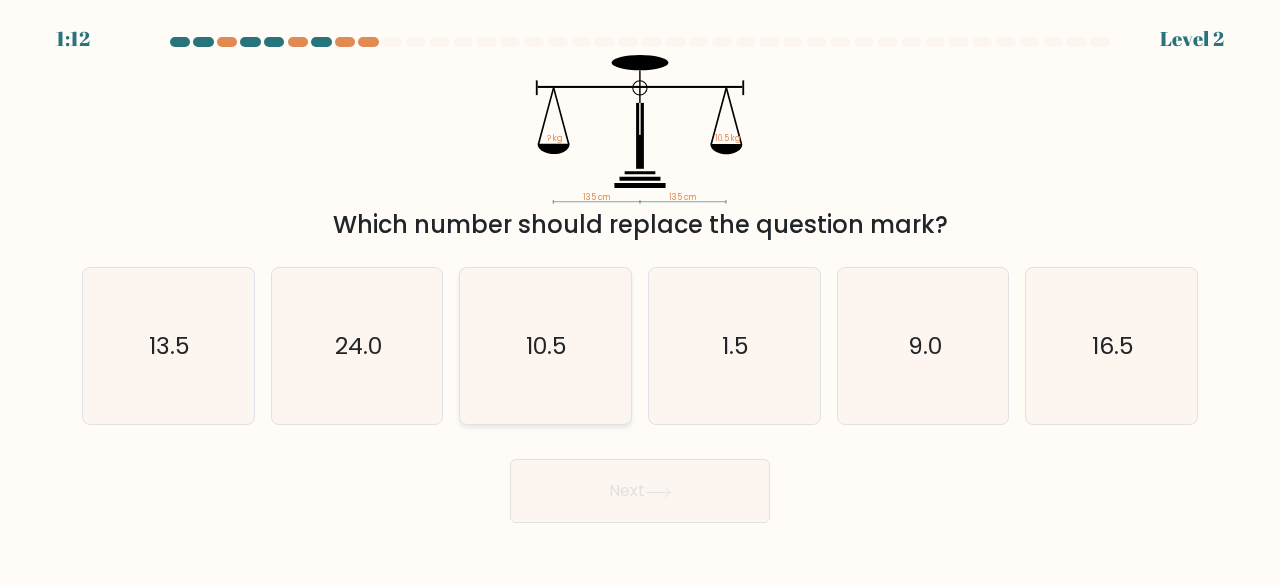 click on "10.5" 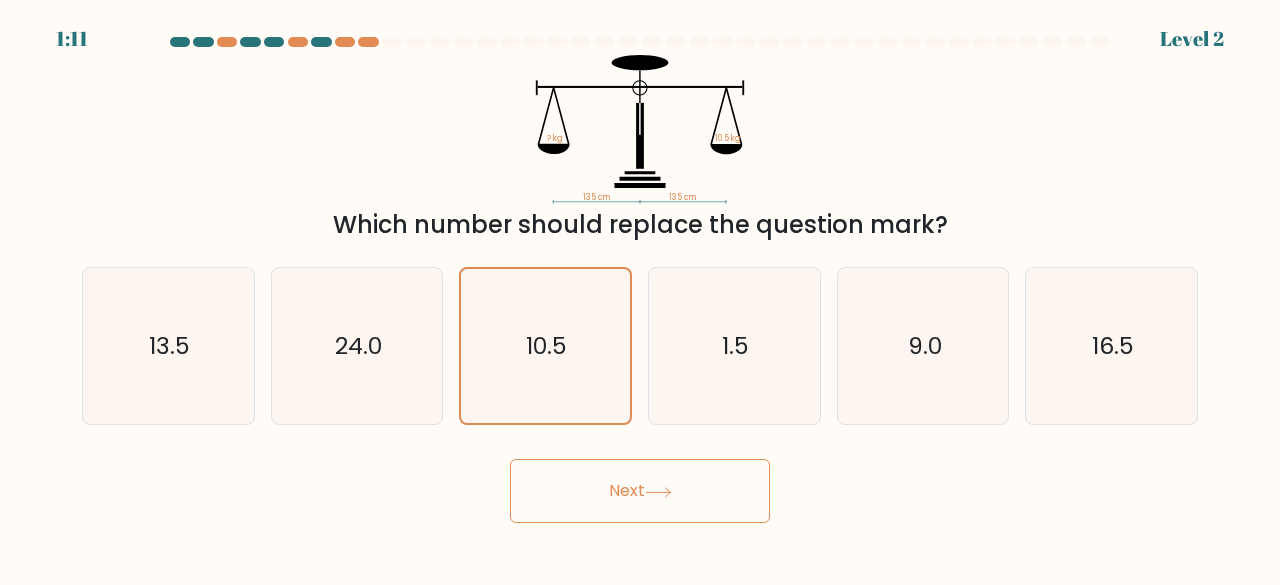click on "Next" at bounding box center (640, 491) 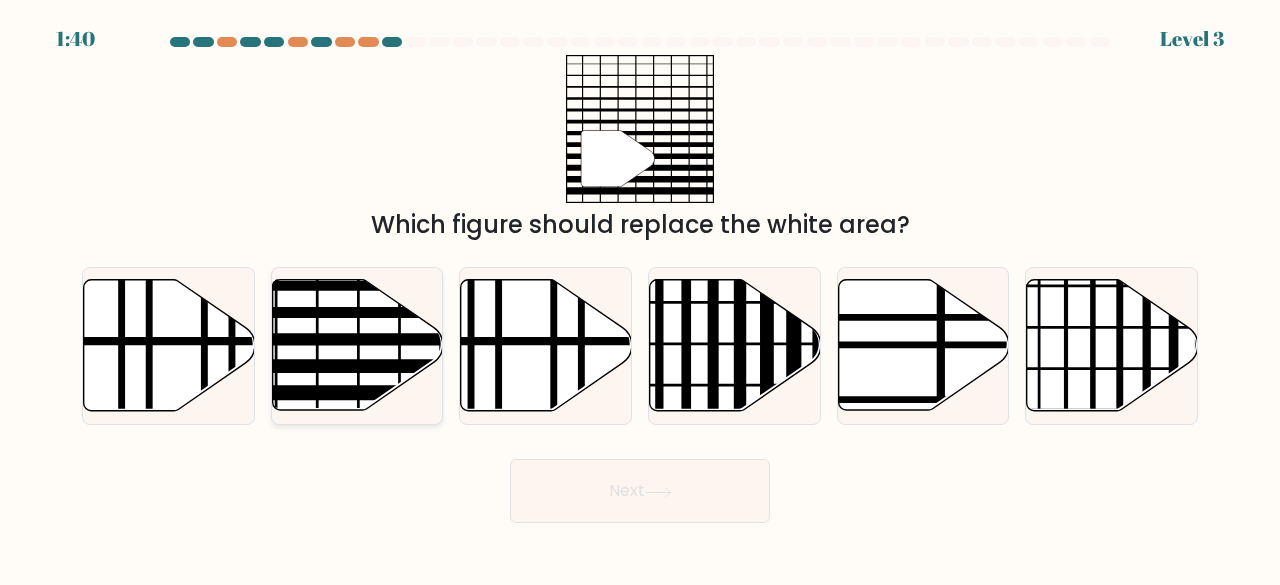 click 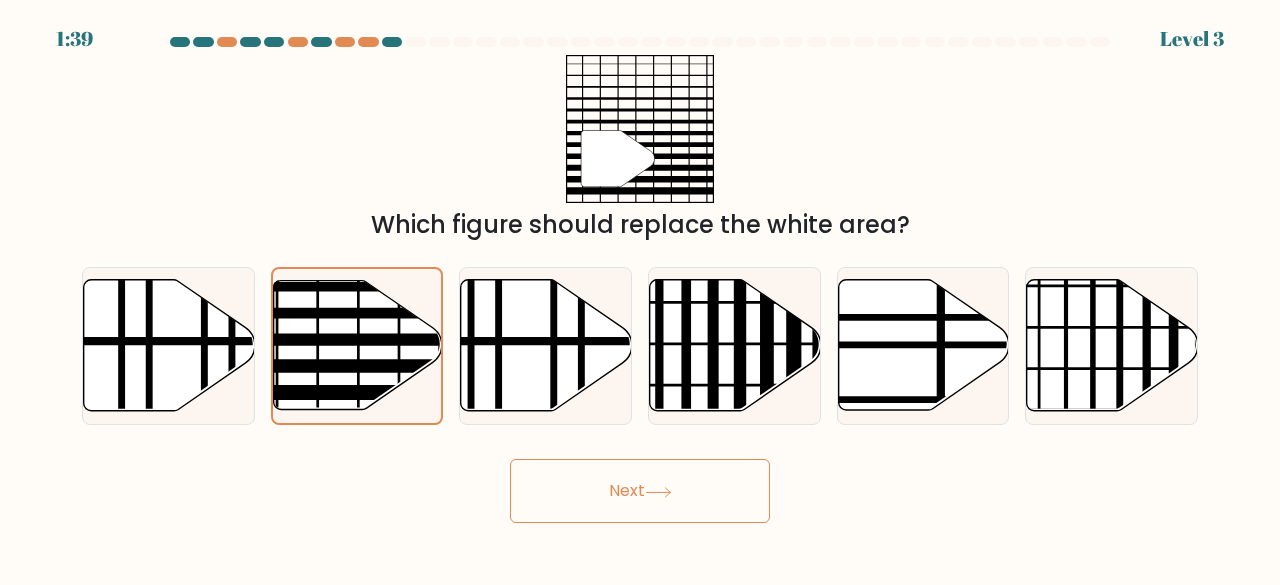 click on "Next" at bounding box center [640, 491] 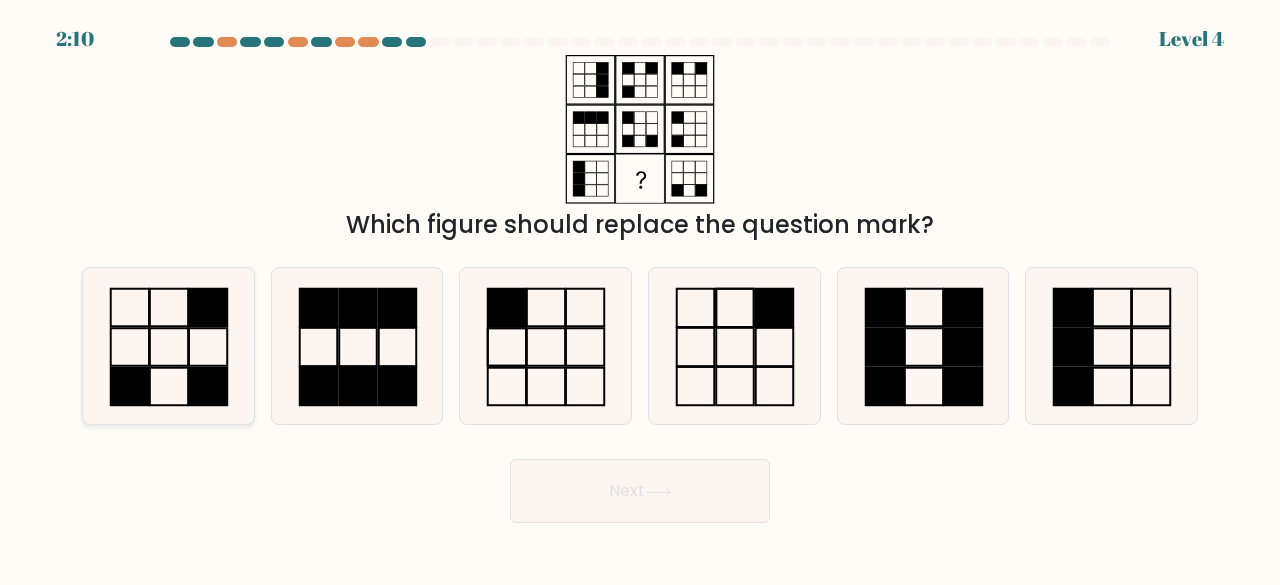 click 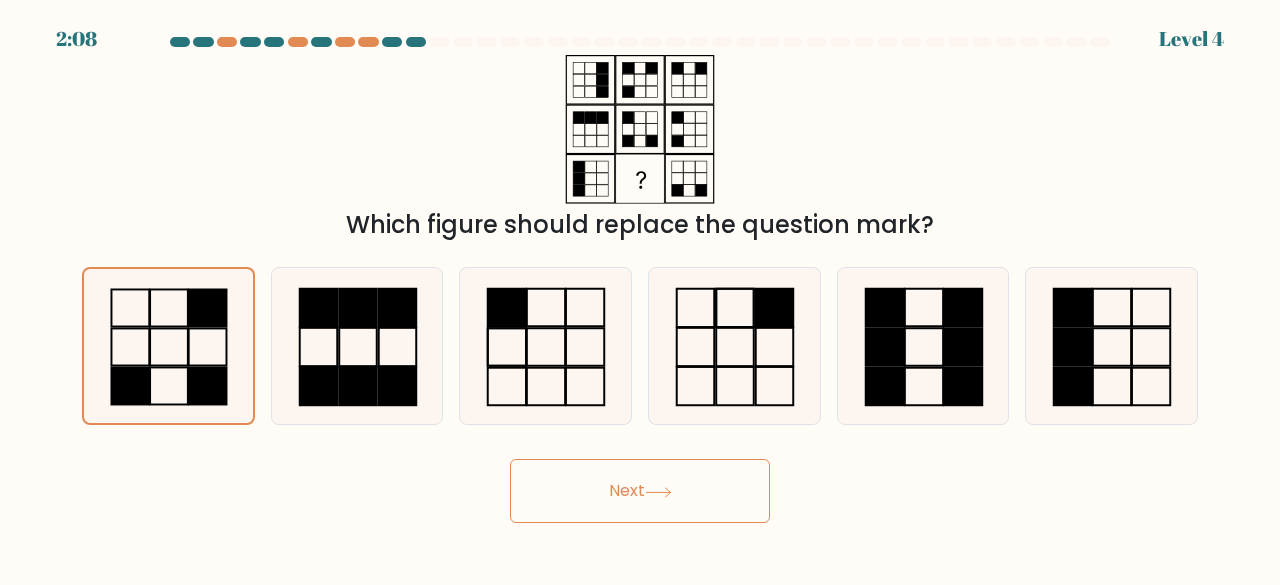 click on "Next" at bounding box center [640, 491] 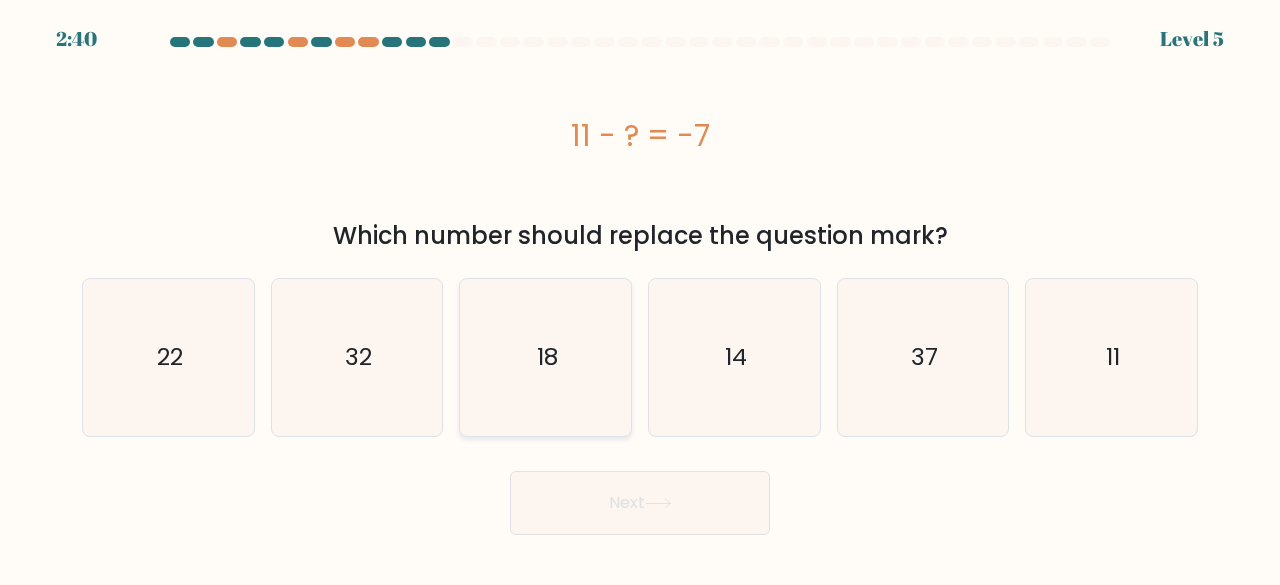 click on "18" 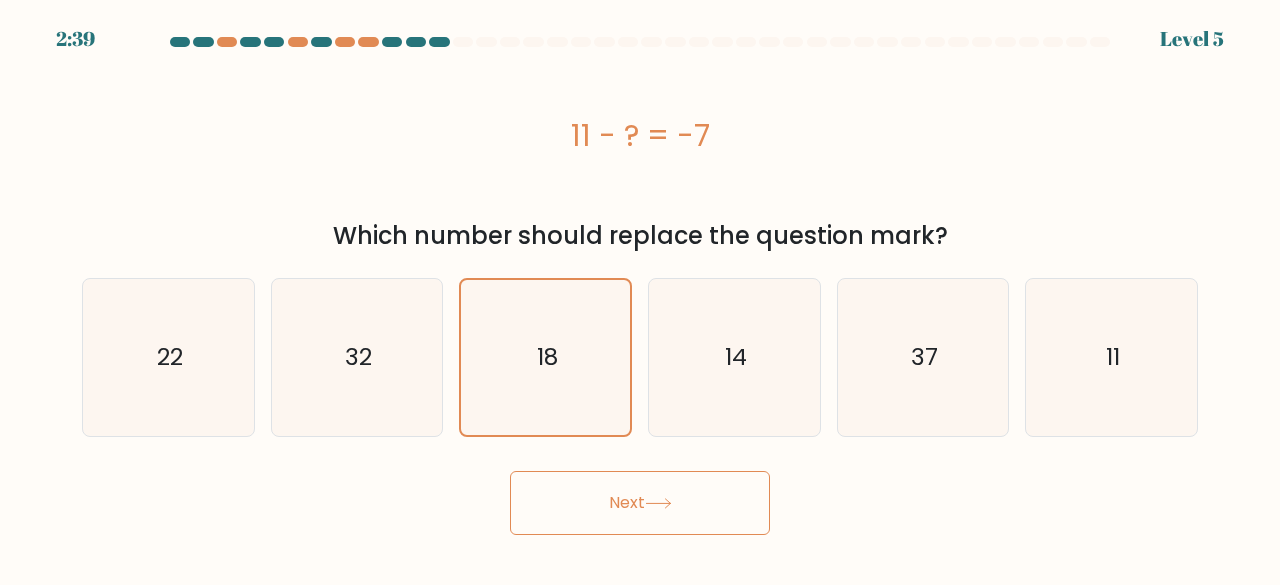 click on "Next" at bounding box center [640, 503] 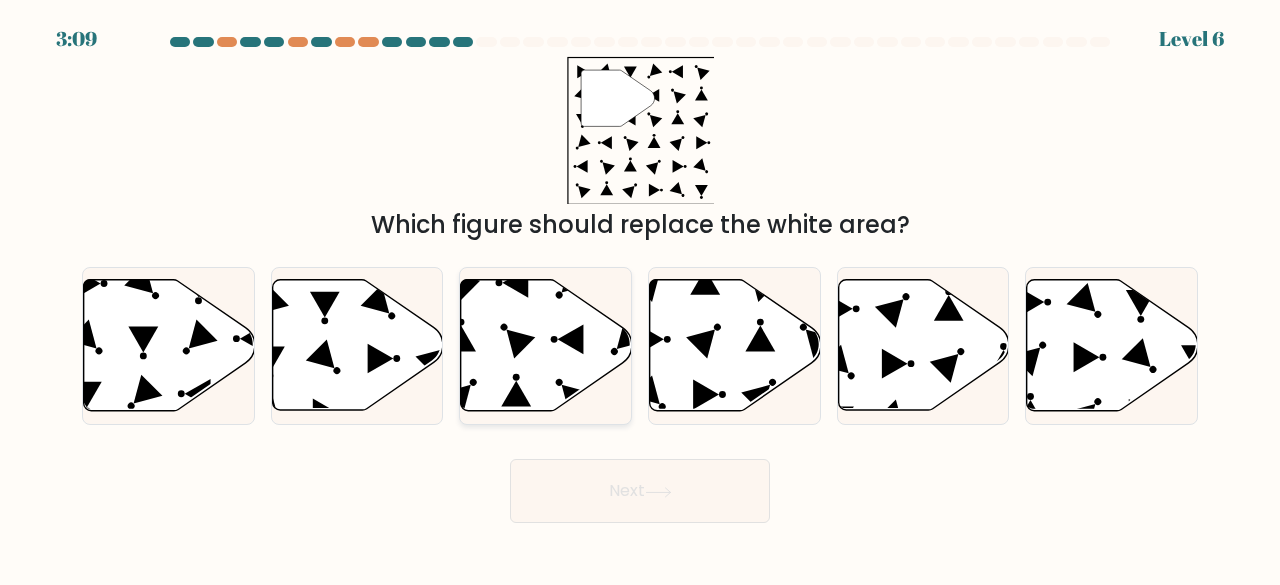 click 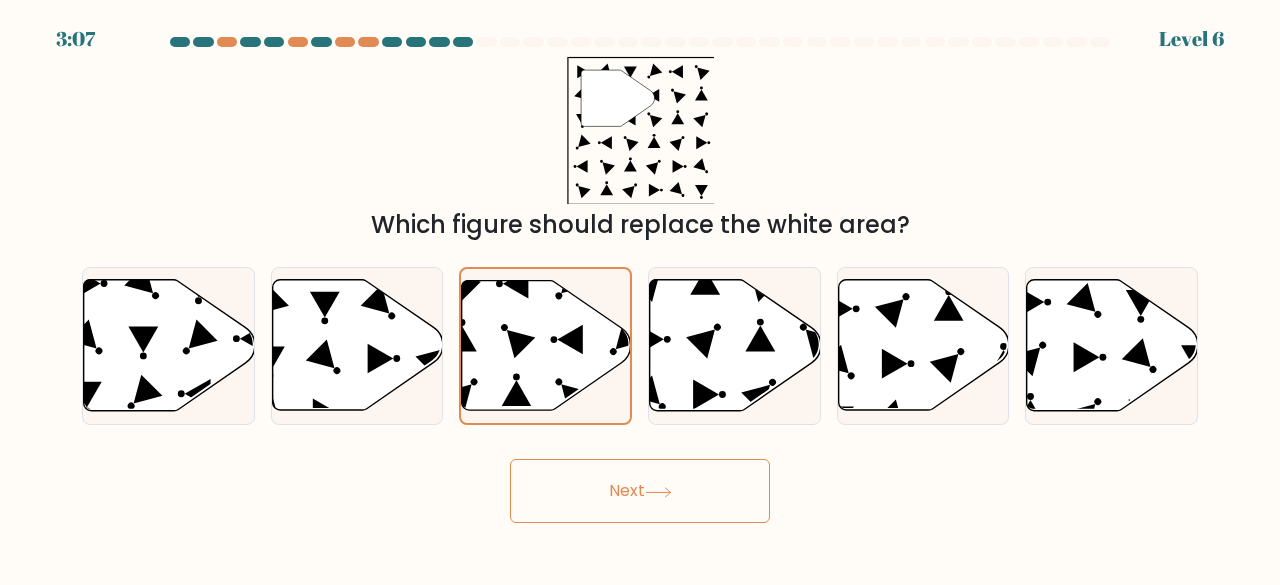 click on "Next" at bounding box center (640, 491) 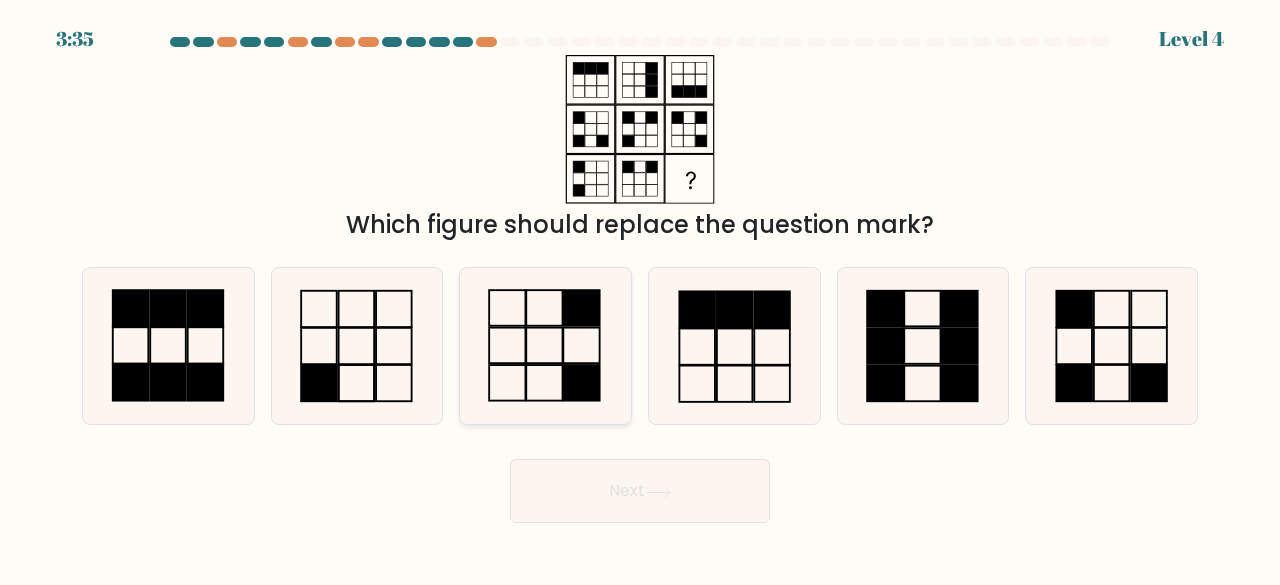 click 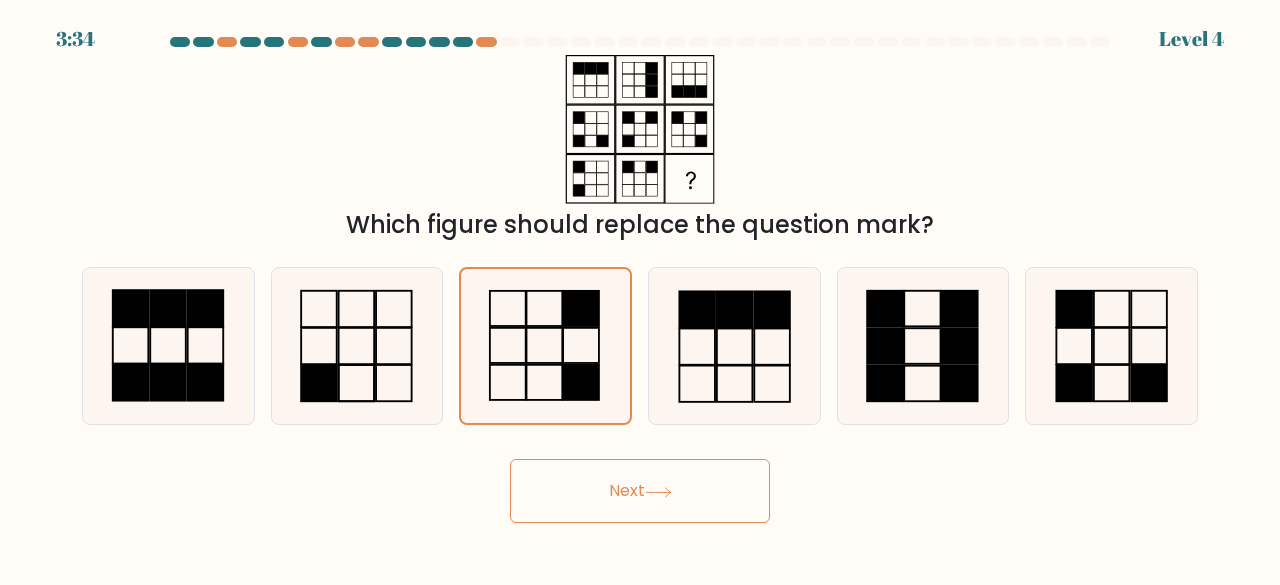 click 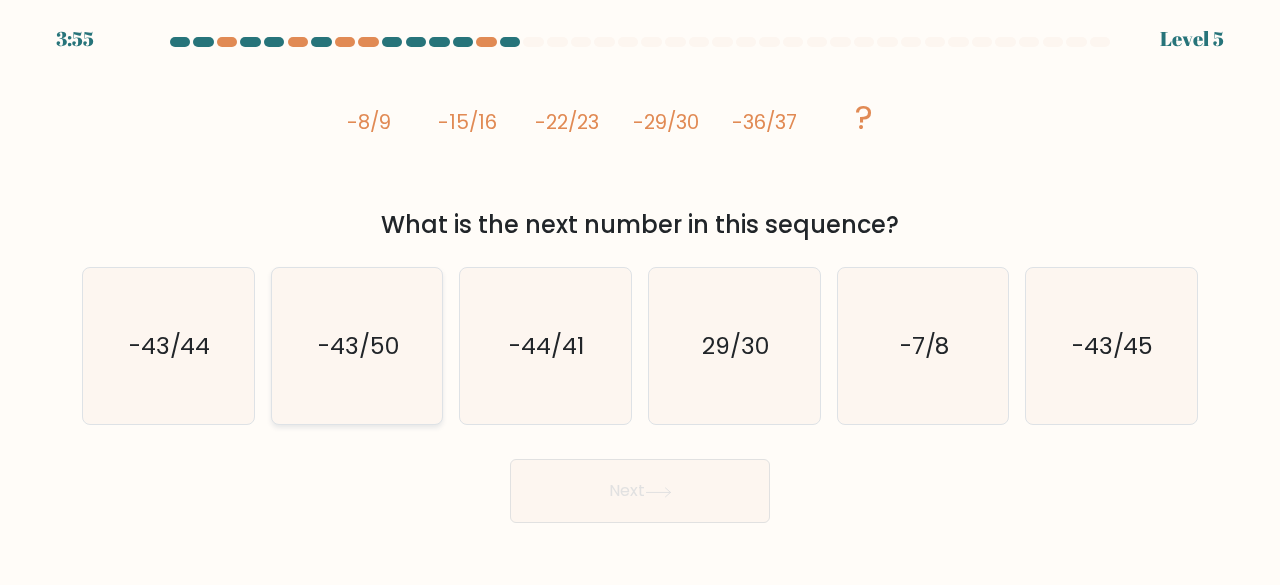 click on "-43/50" 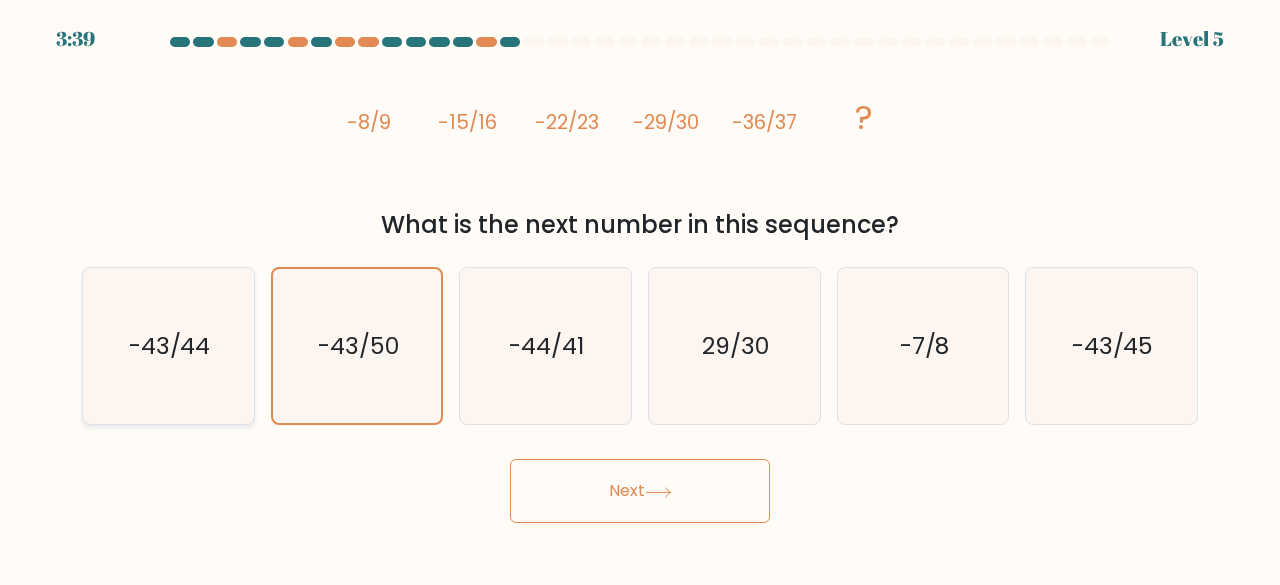 click on "-43/44" 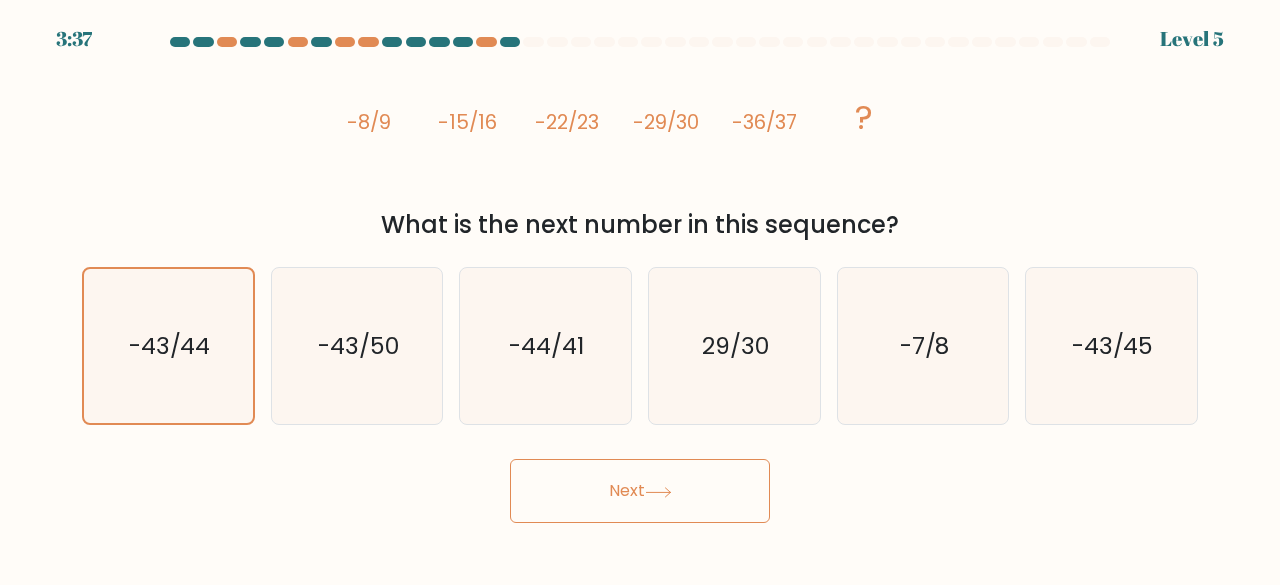 click on "Next" at bounding box center (640, 491) 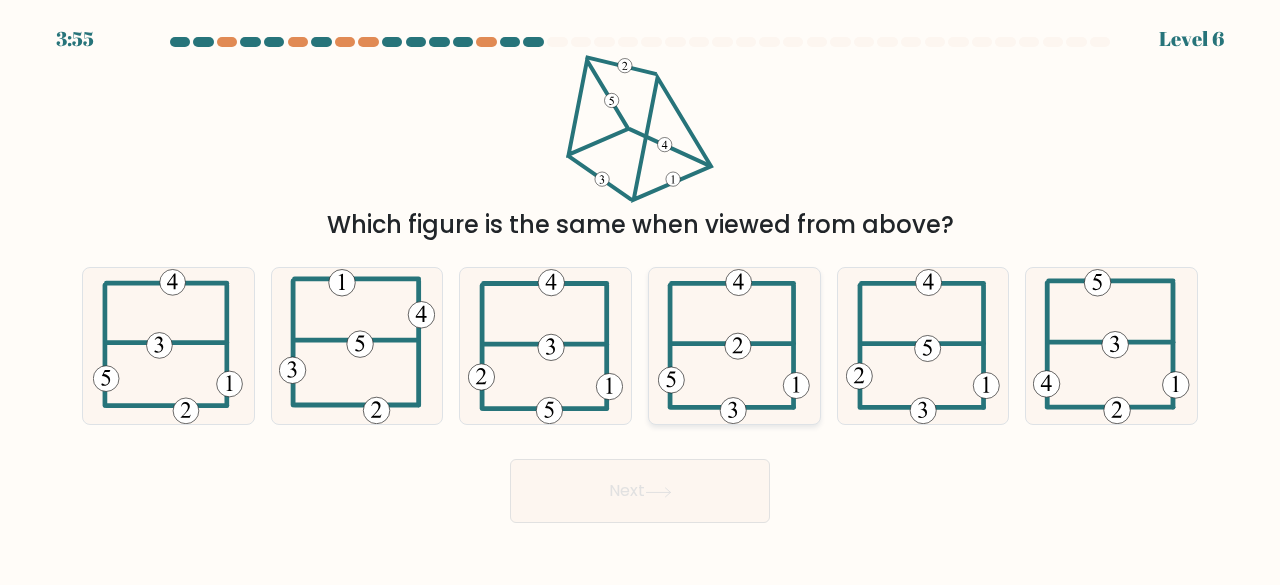 click 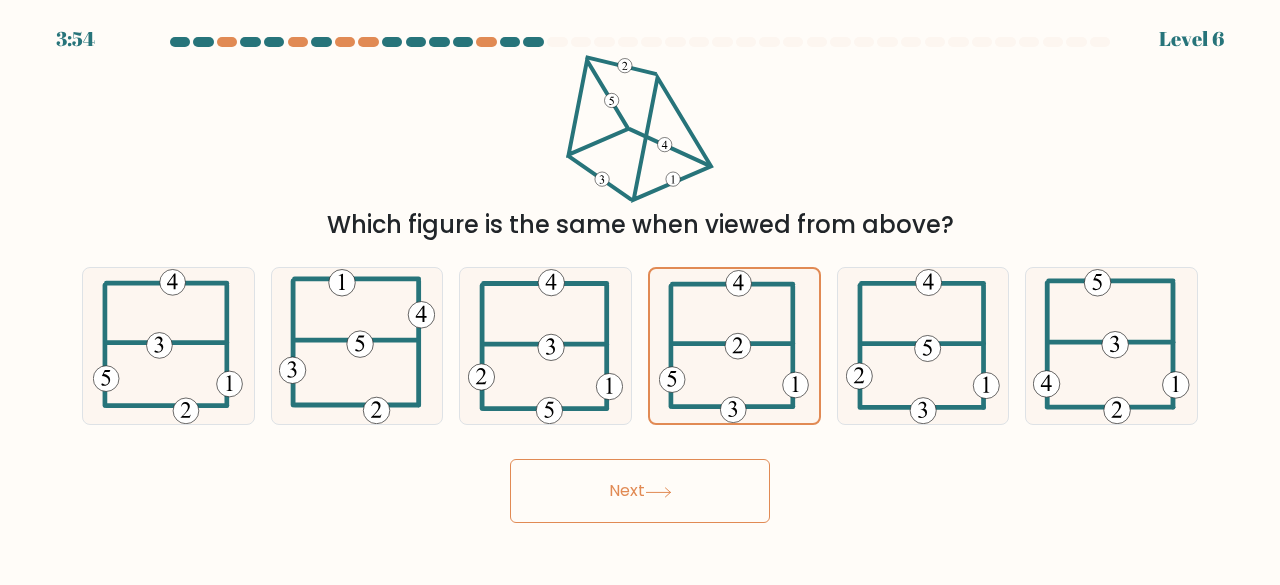 click 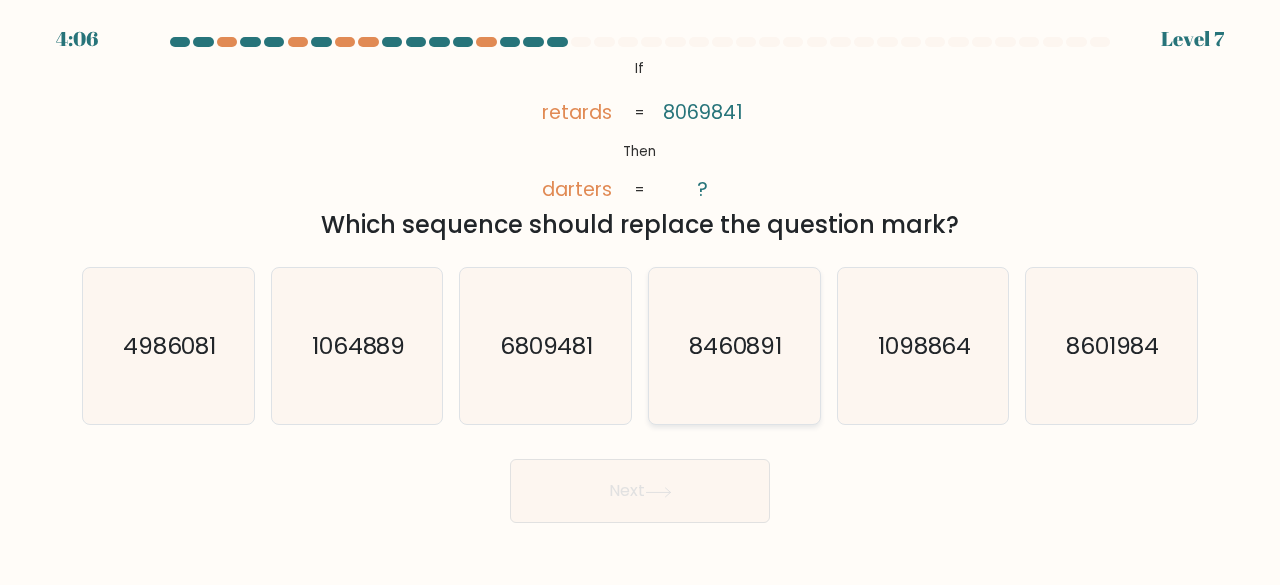 click on "8460891" 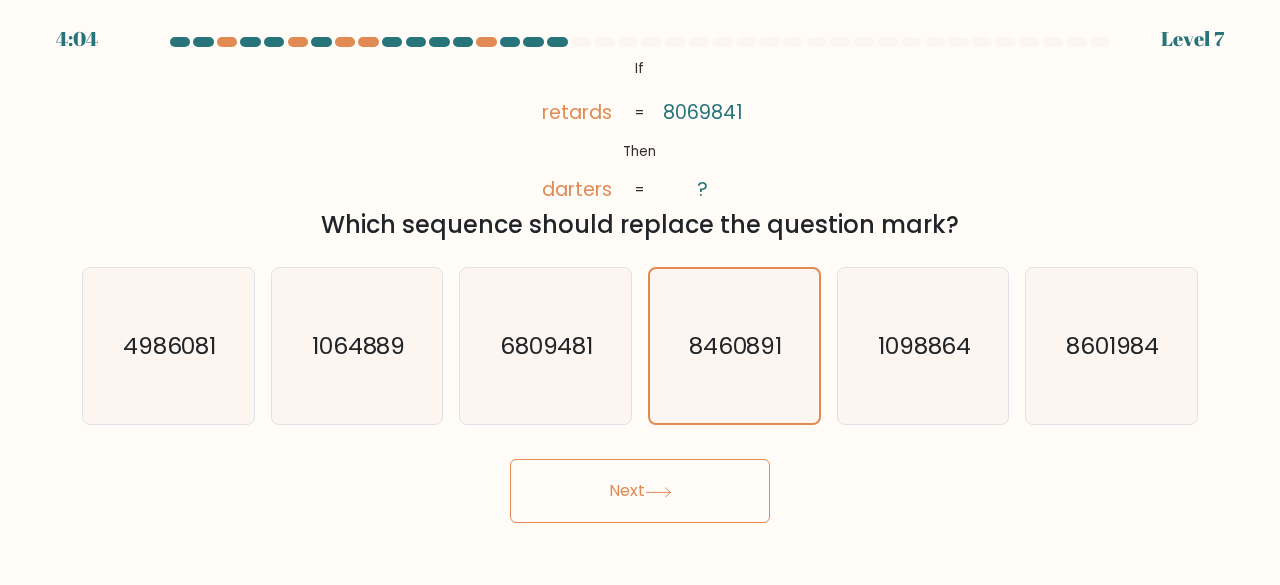 click 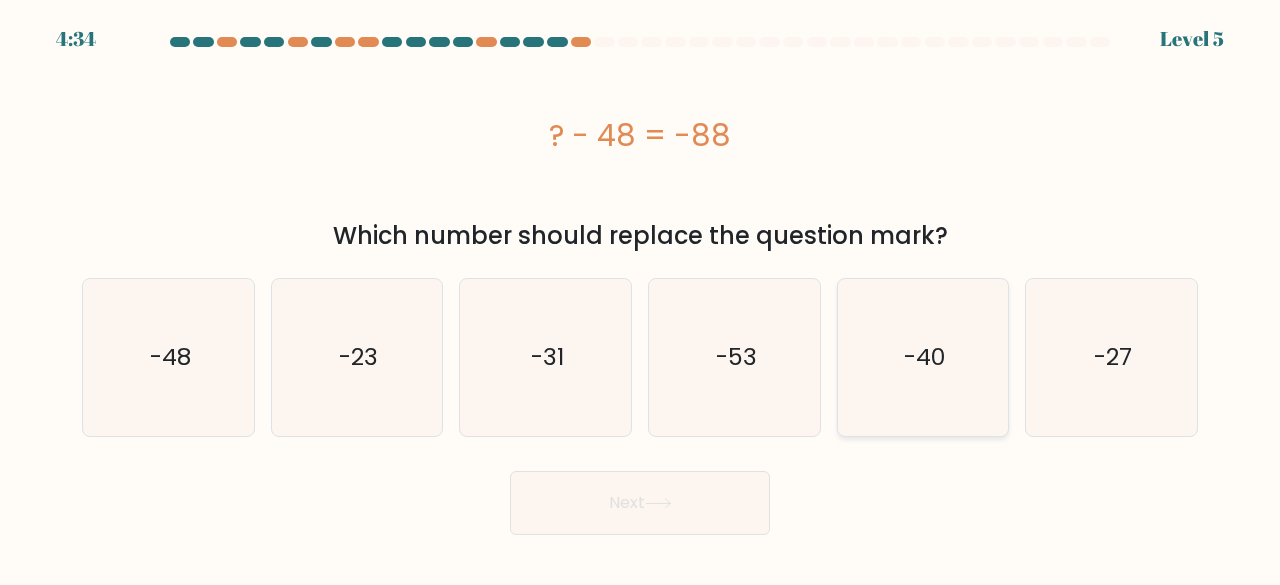 click on "-40" 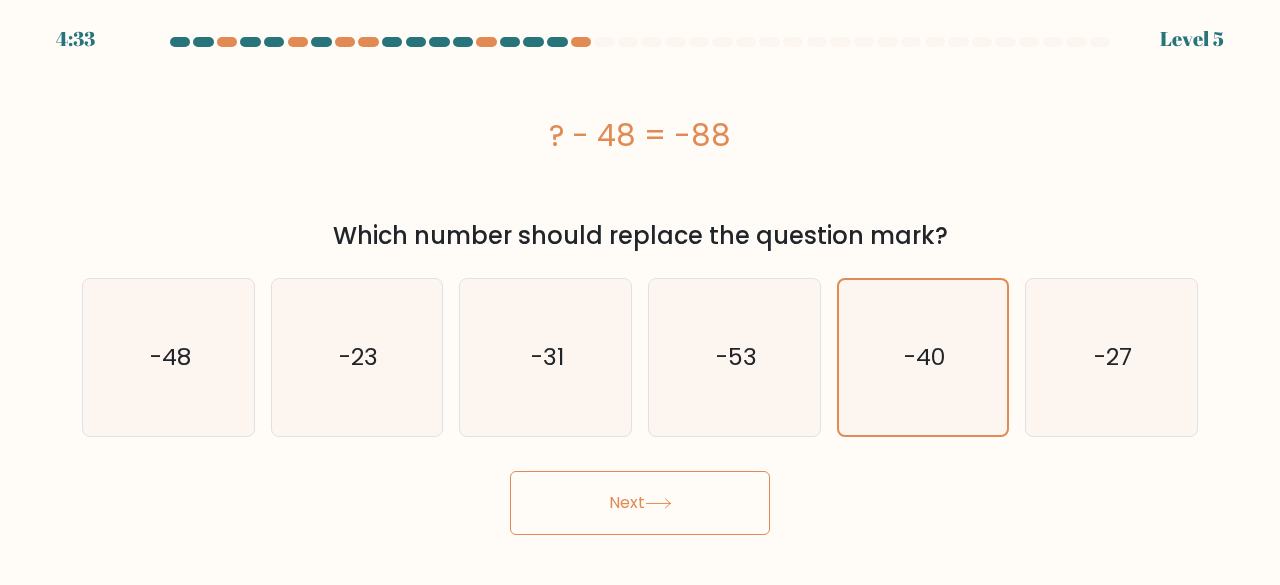 click on "Next" at bounding box center (640, 503) 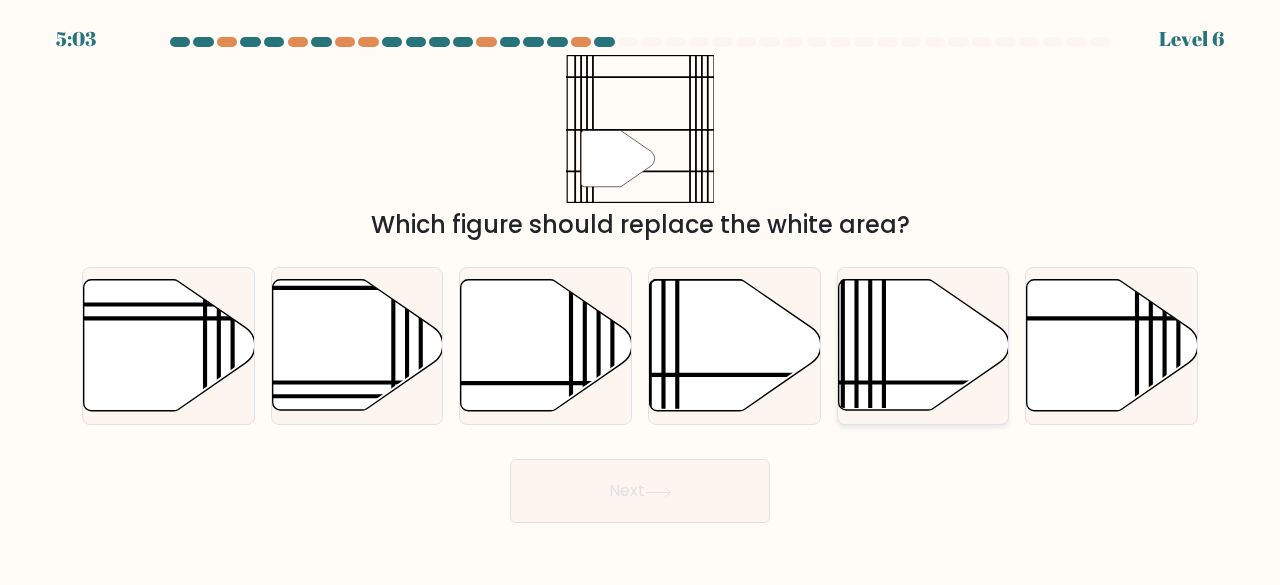 click 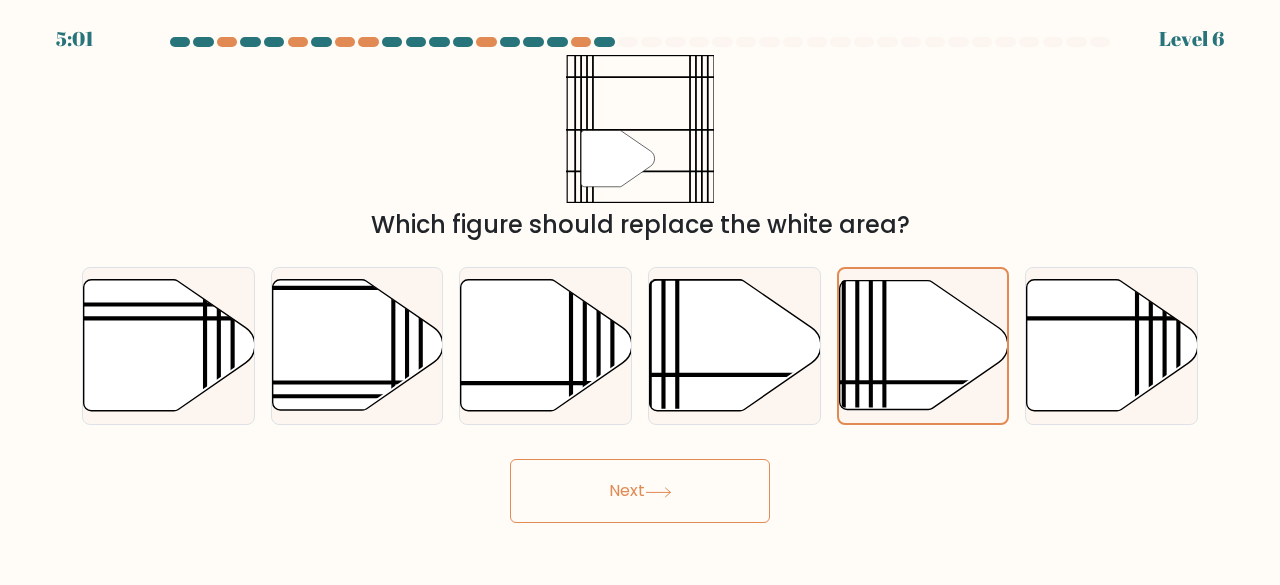 click 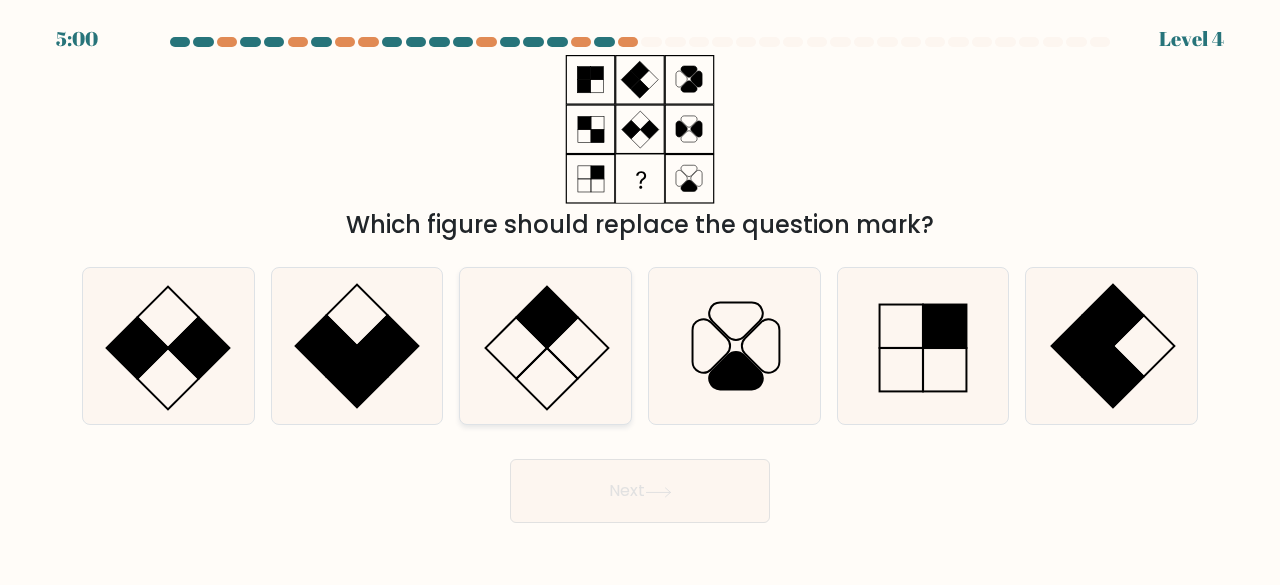 click 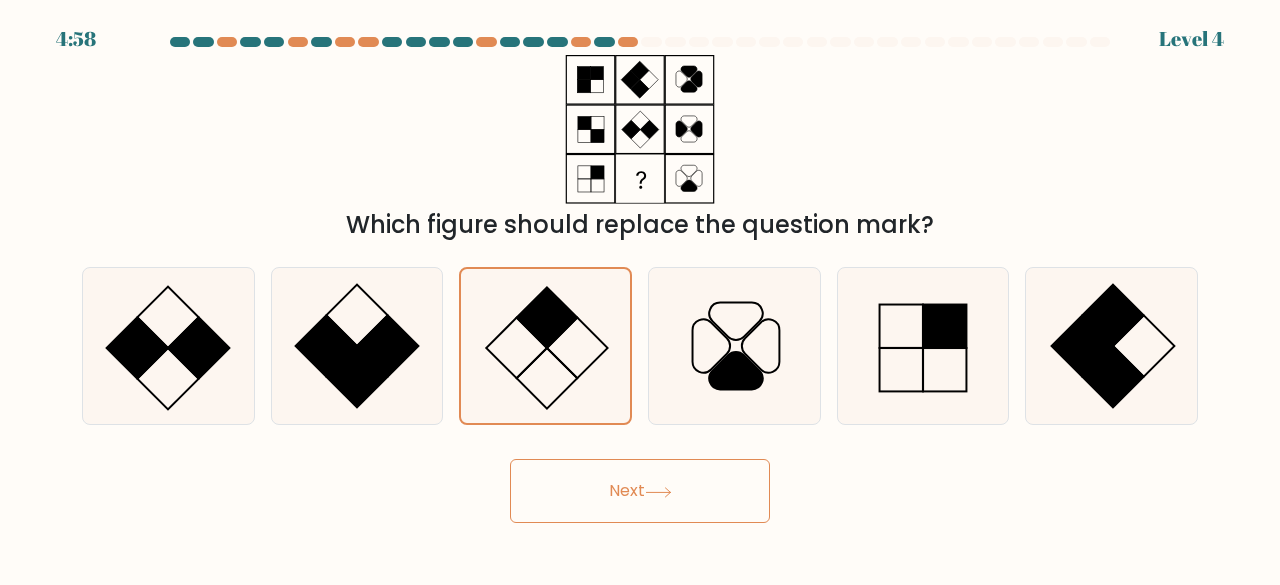 click on "Next" at bounding box center (640, 491) 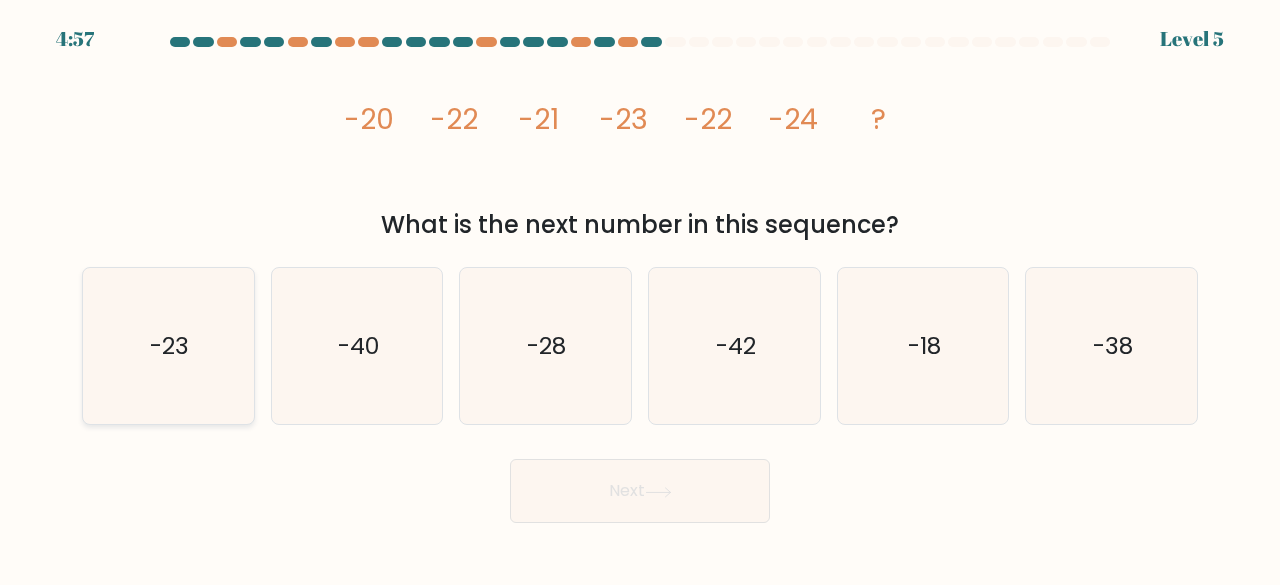 click on "-23" 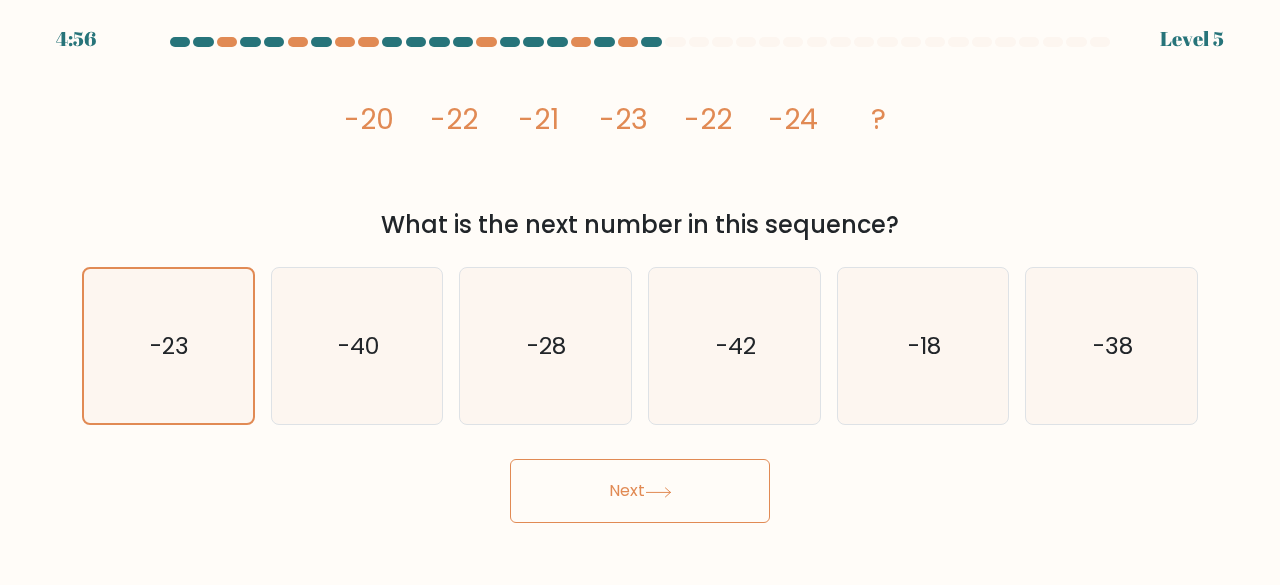 click on "Next" at bounding box center (640, 491) 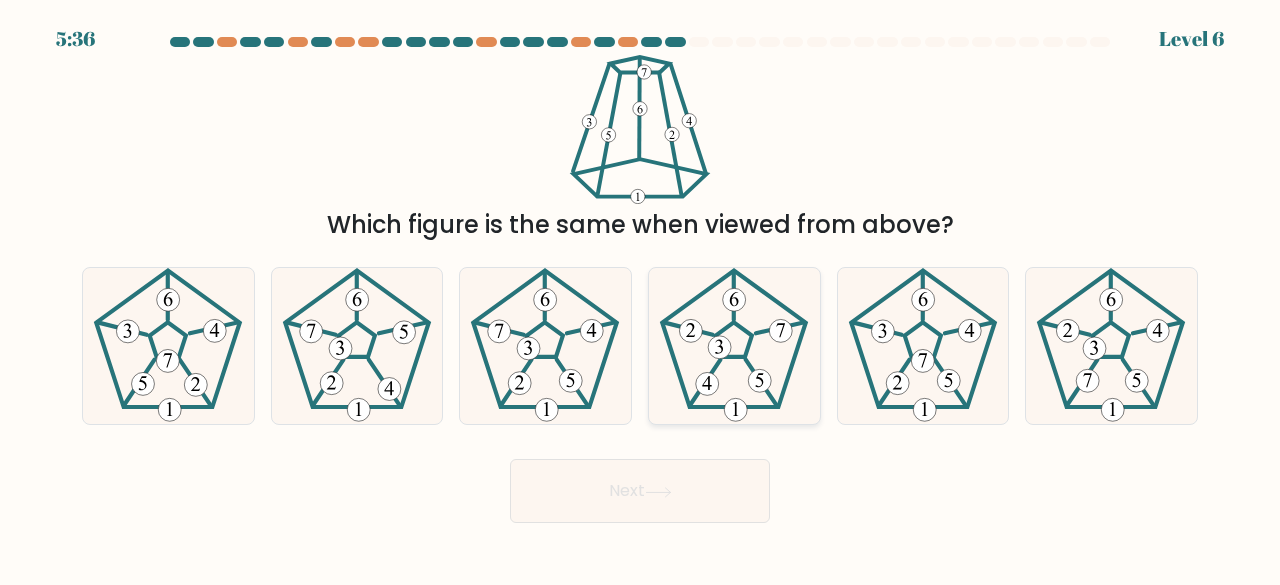 click 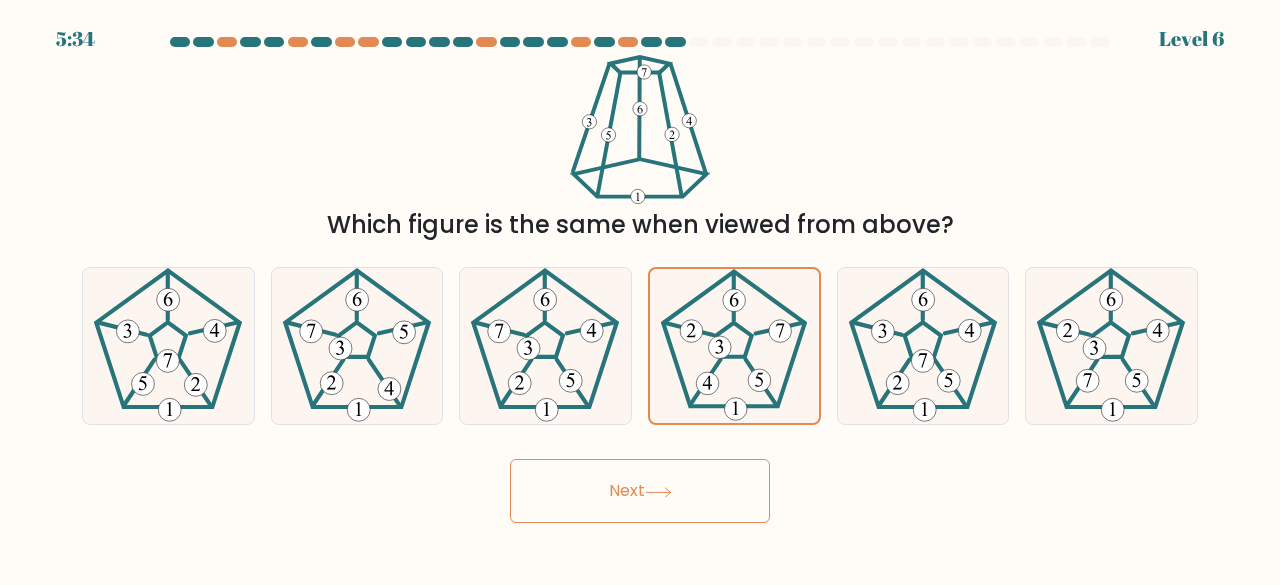 click 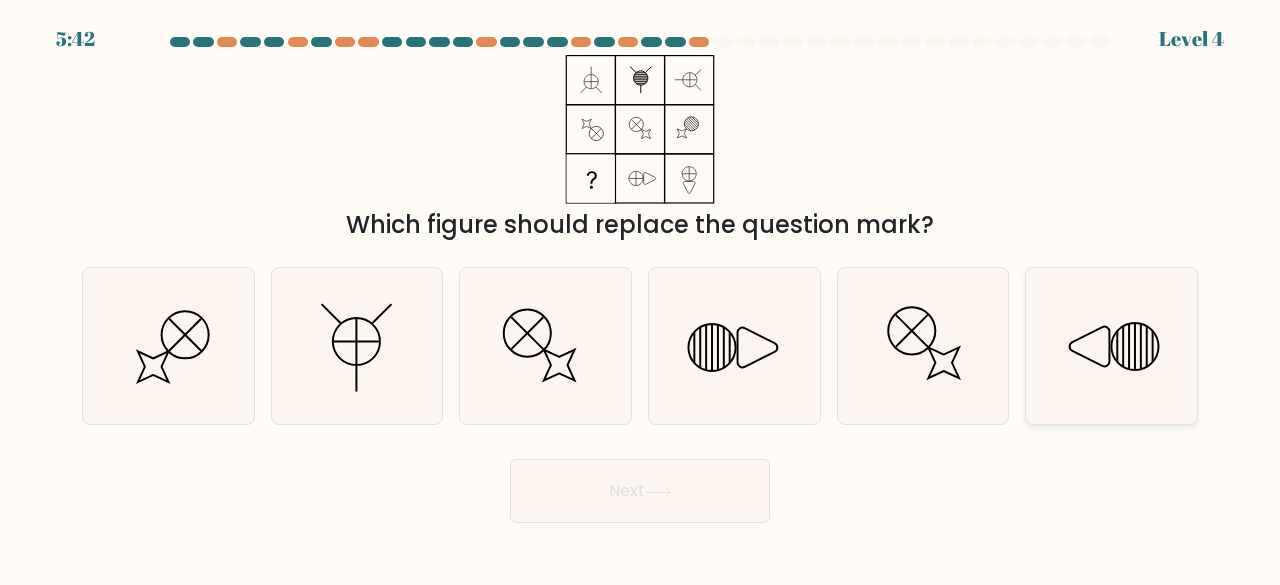 click 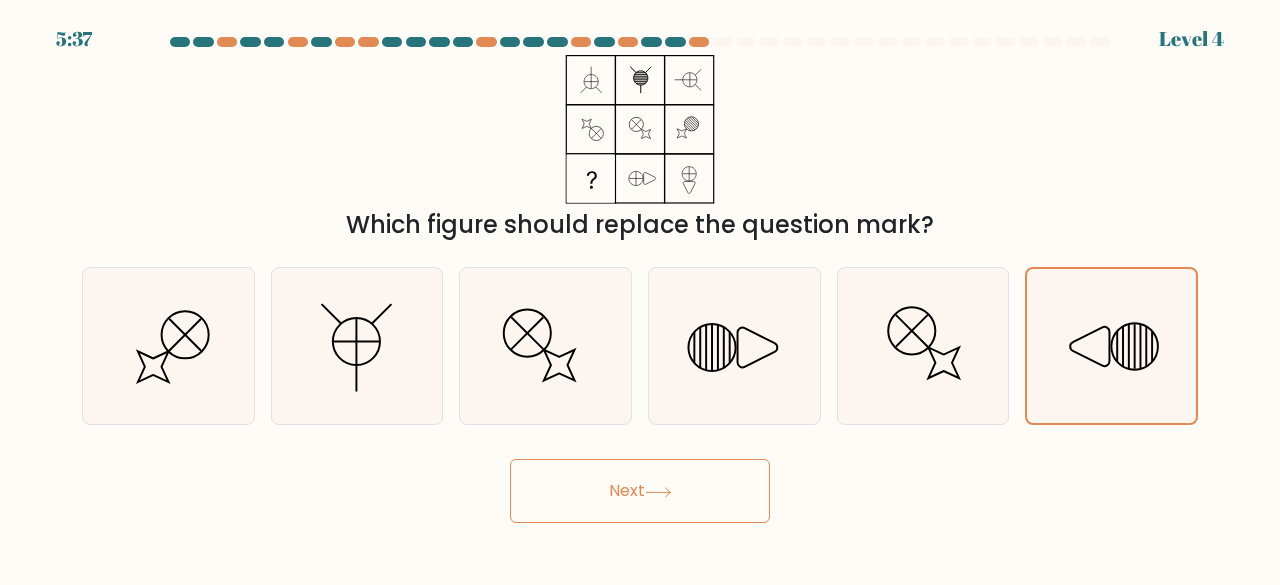 click on "Next" at bounding box center [640, 491] 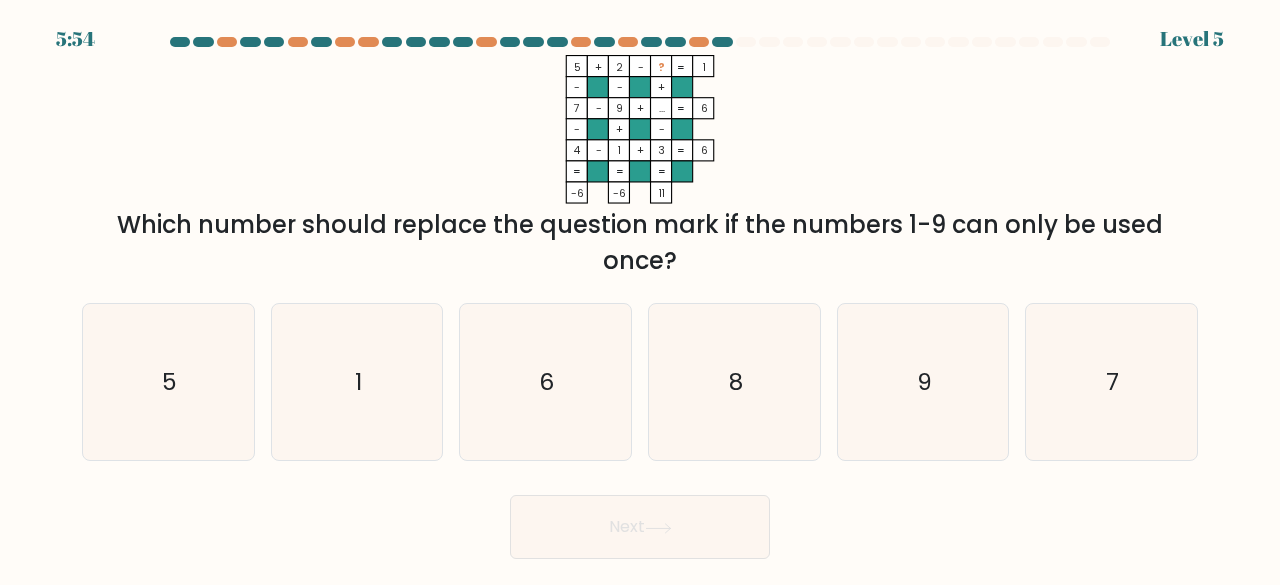 click on "?" 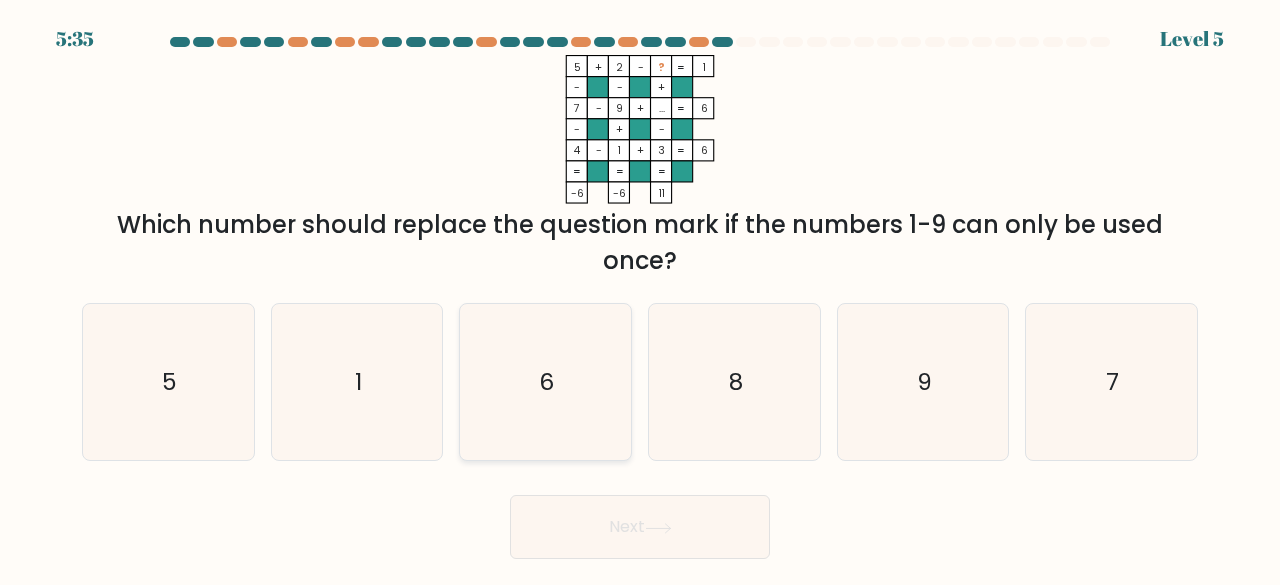 click on "6" 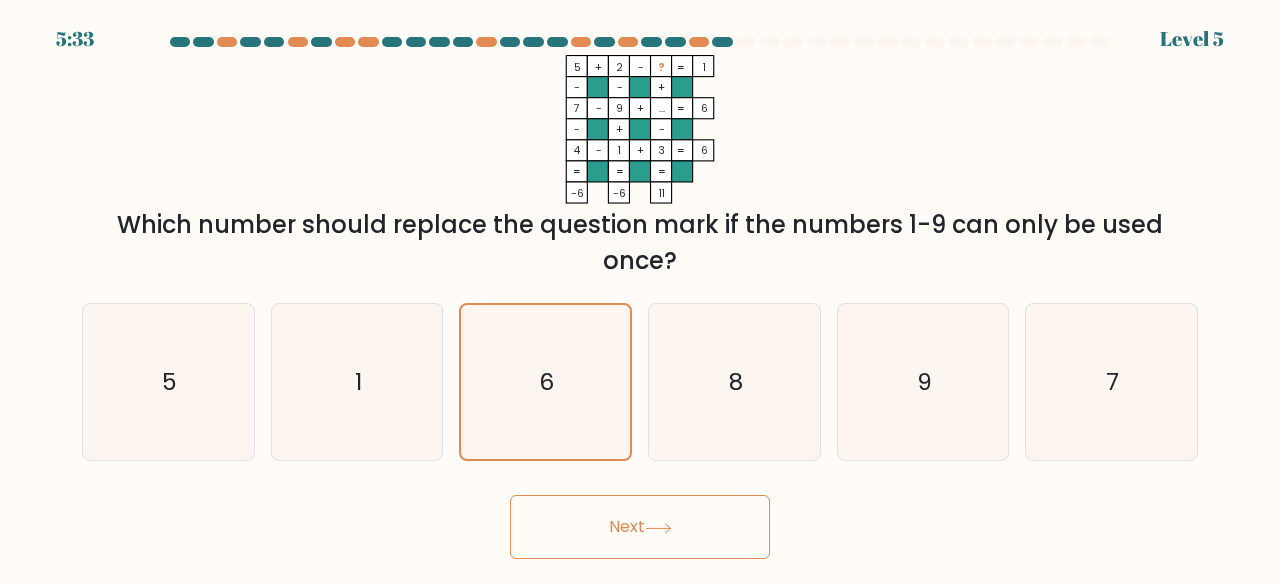 click on "Next" at bounding box center (640, 527) 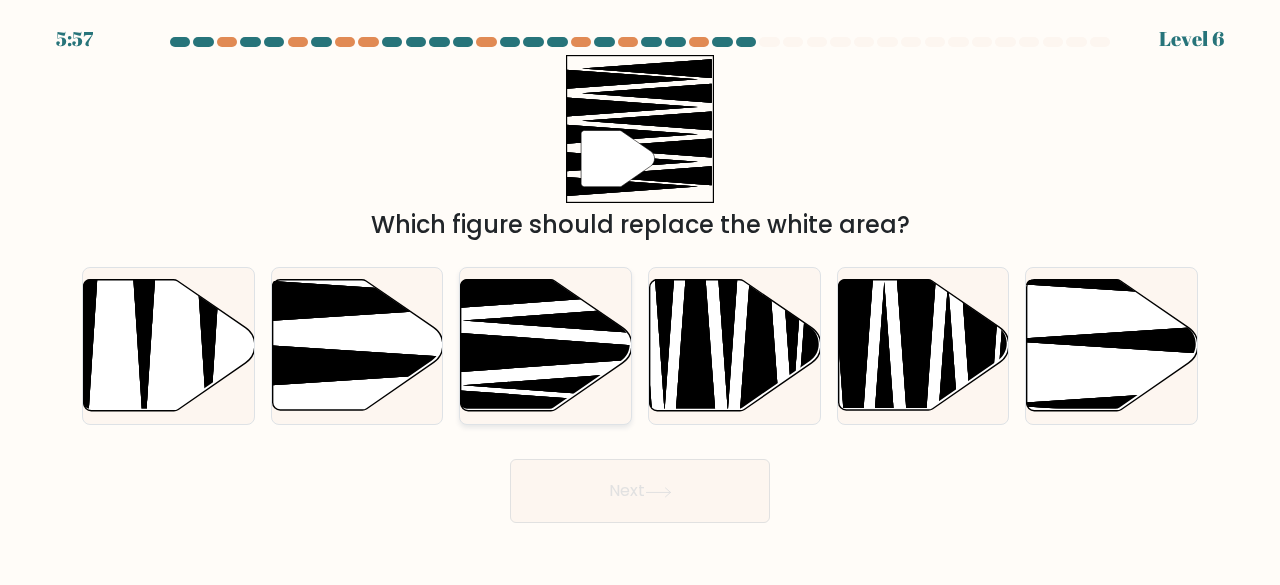 click 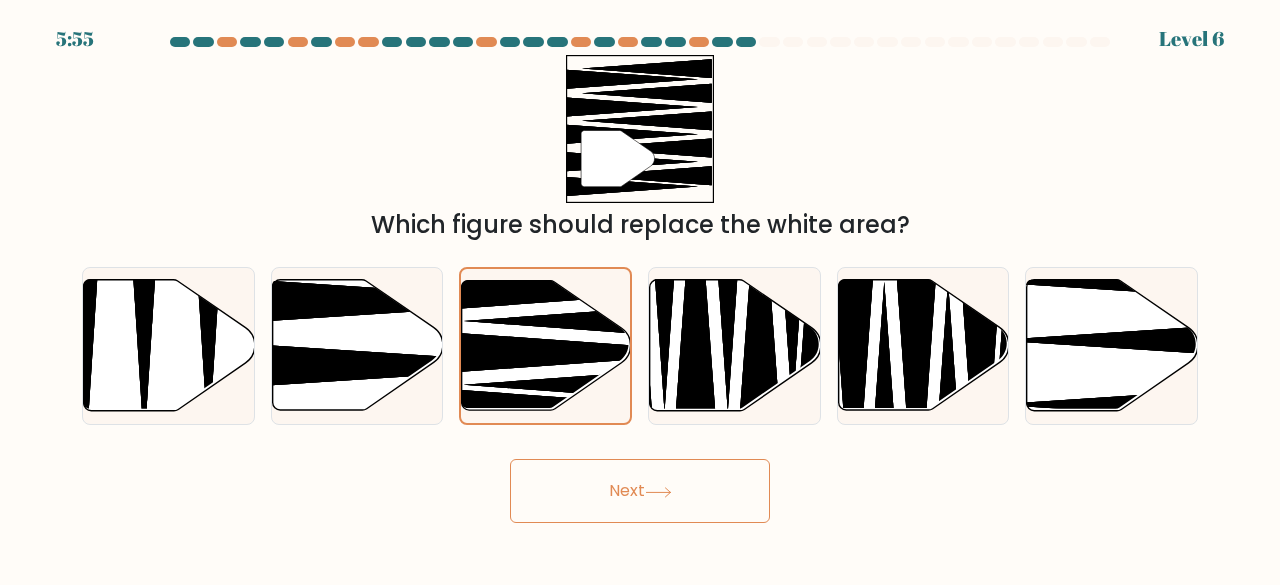click on "Next" at bounding box center [640, 491] 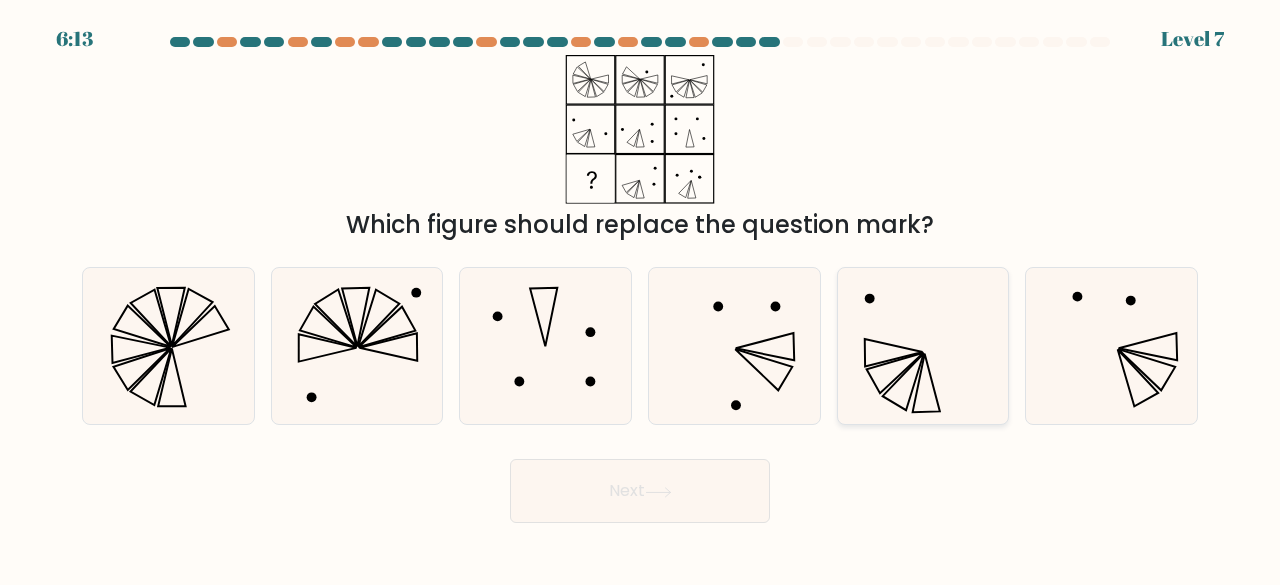 click 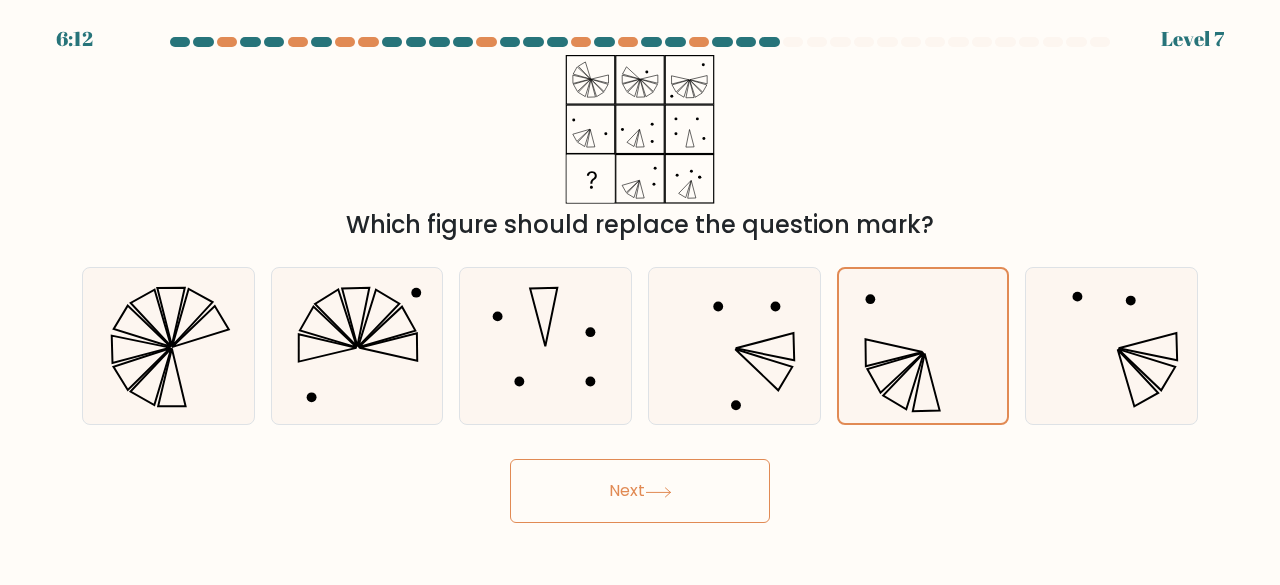 click on "Next" at bounding box center [640, 491] 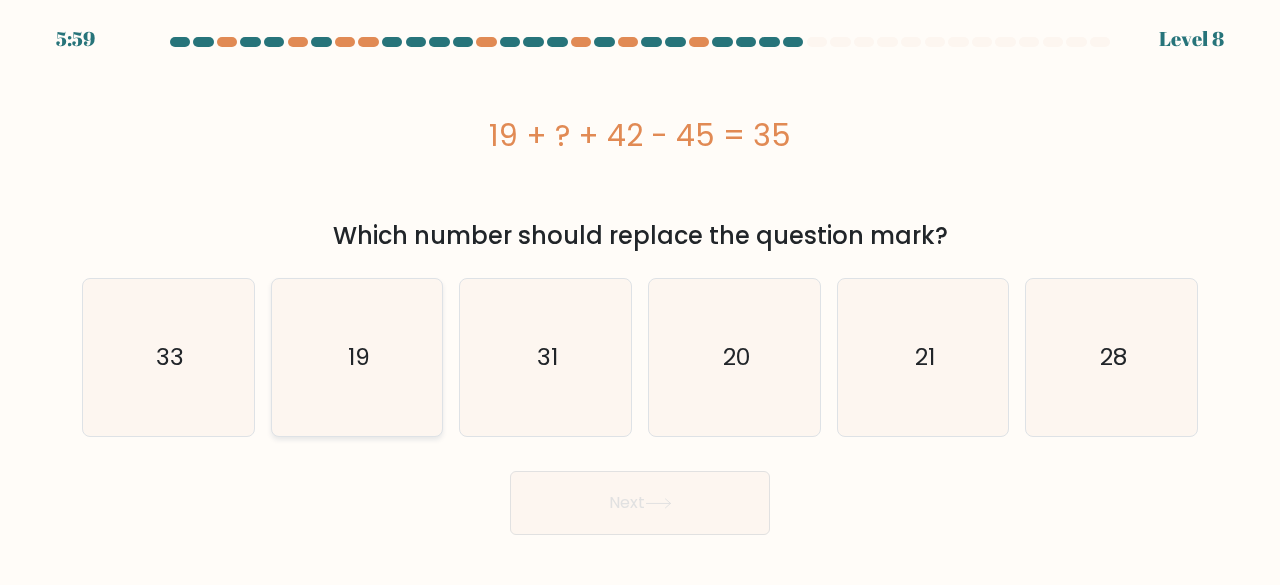 click on "19" 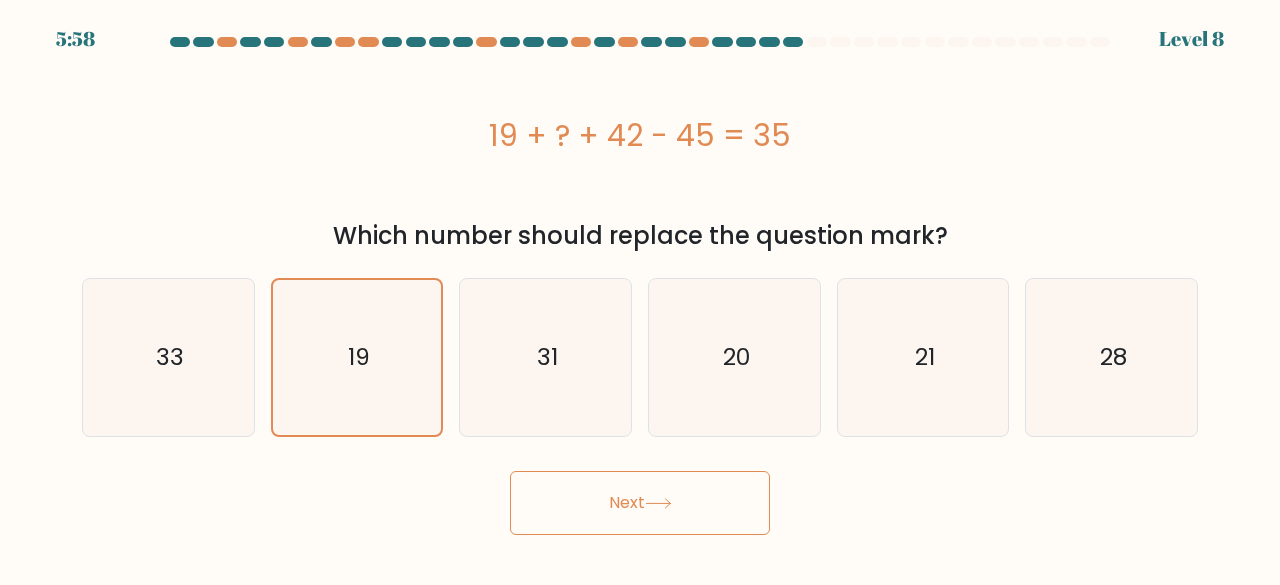 click on "Next" at bounding box center [640, 503] 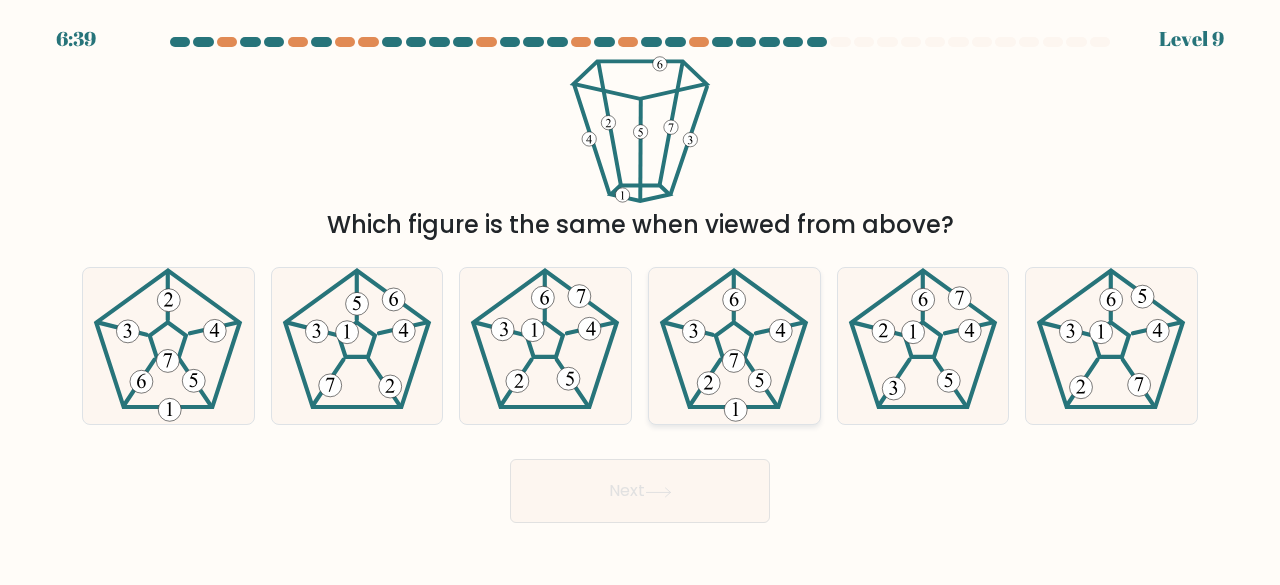 click 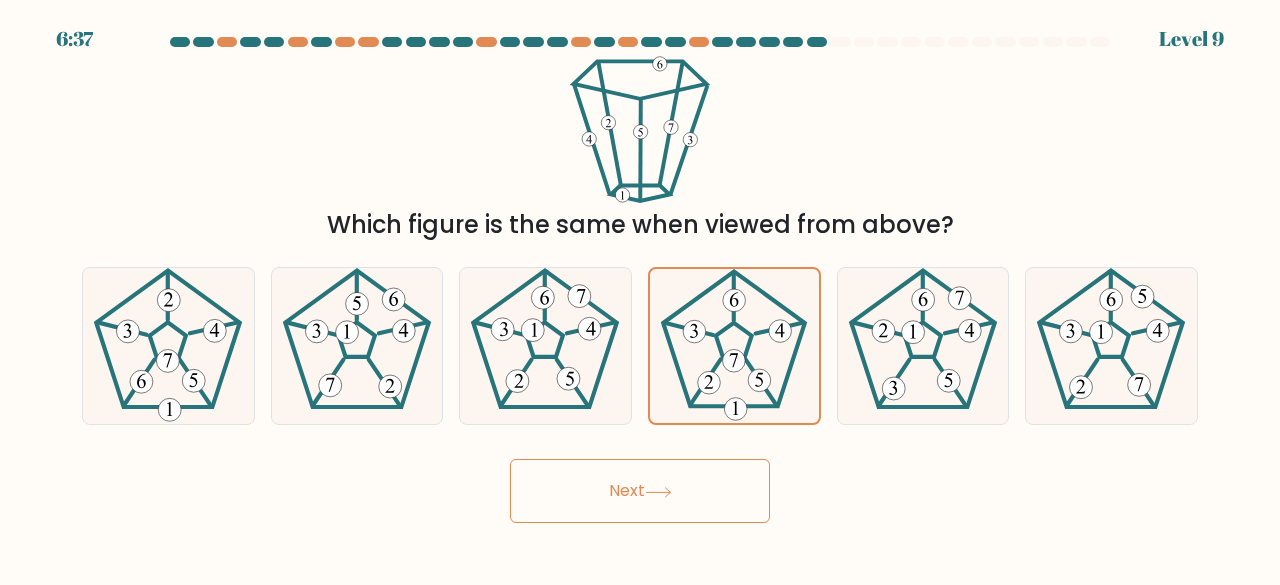click on "Next" at bounding box center [640, 491] 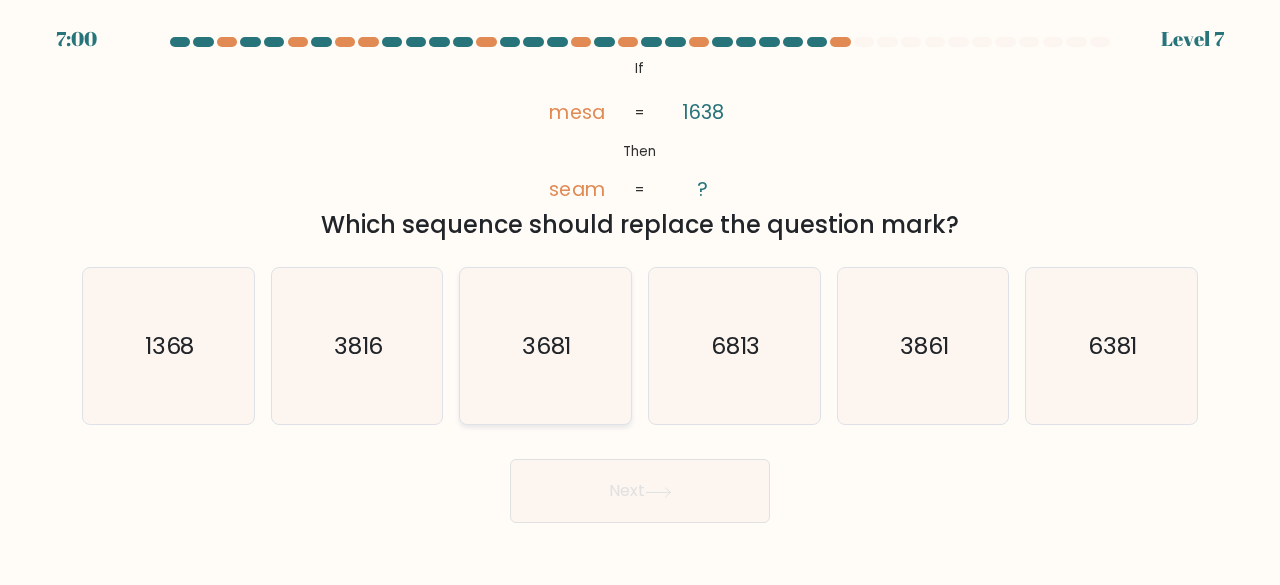click on "3681" 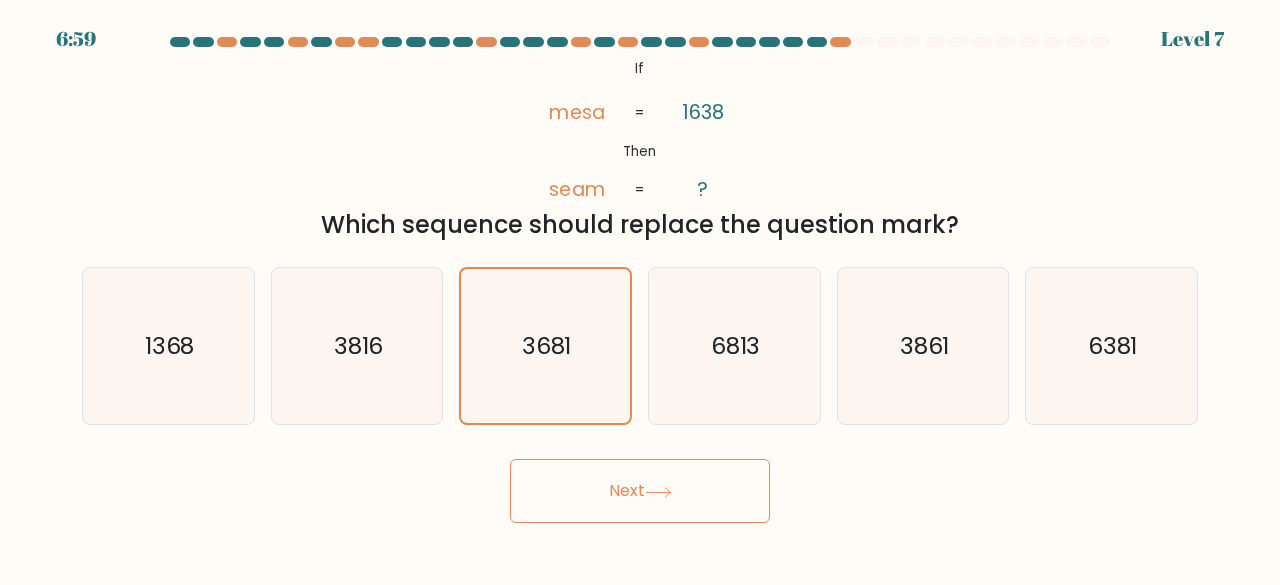 click on "Next" at bounding box center (640, 491) 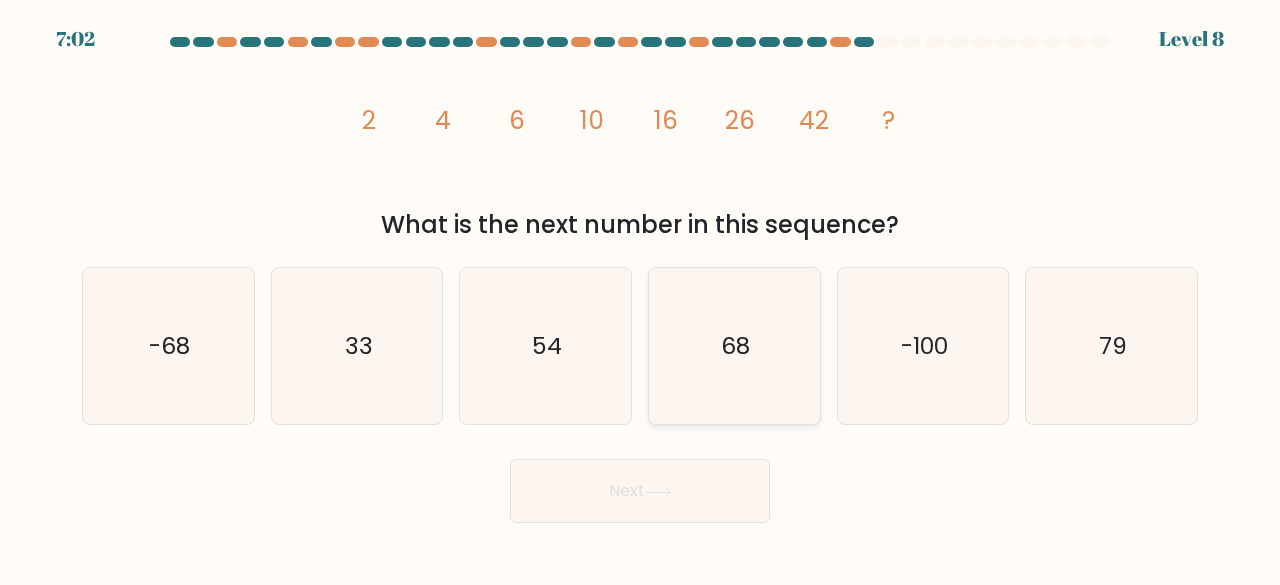 click on "68" 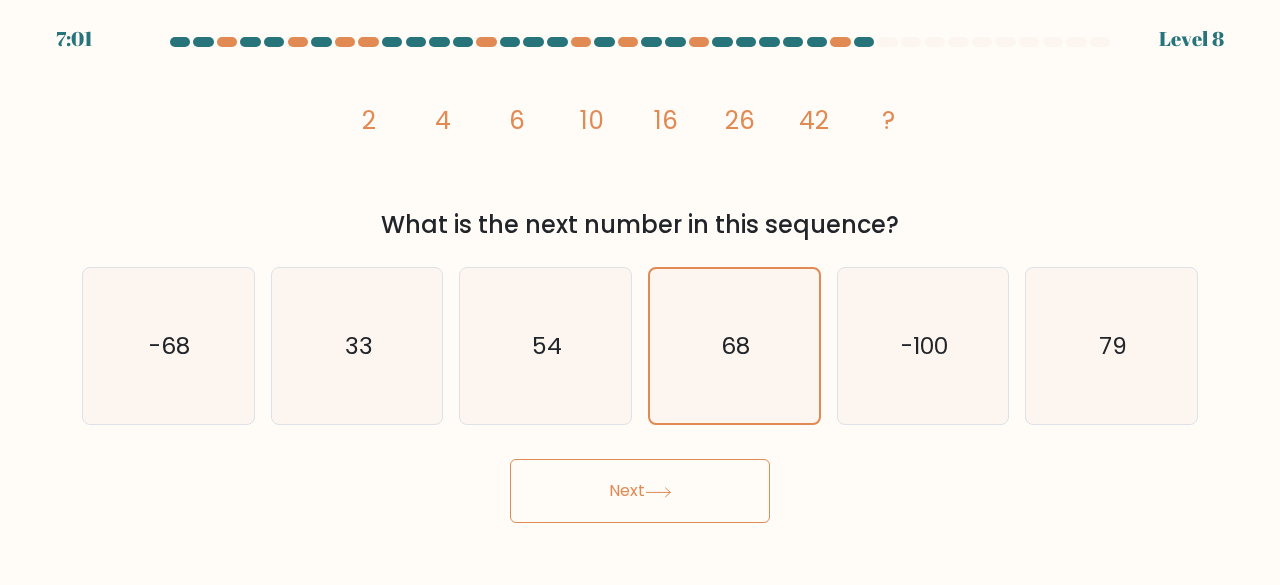 click on "Next" at bounding box center (640, 491) 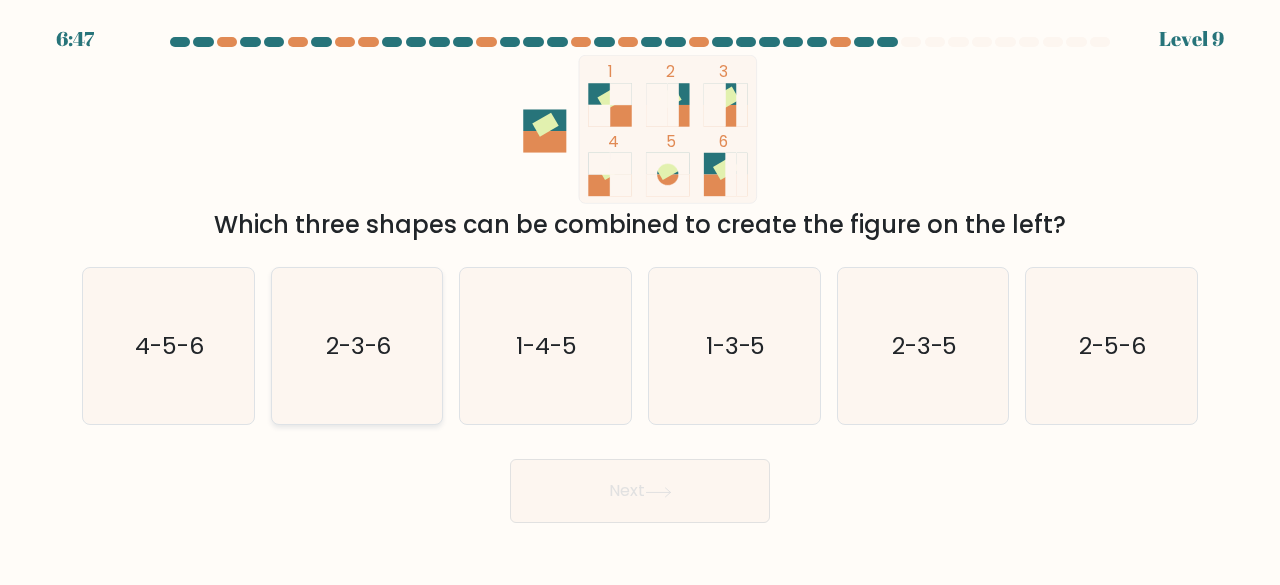 click on "2-3-6" 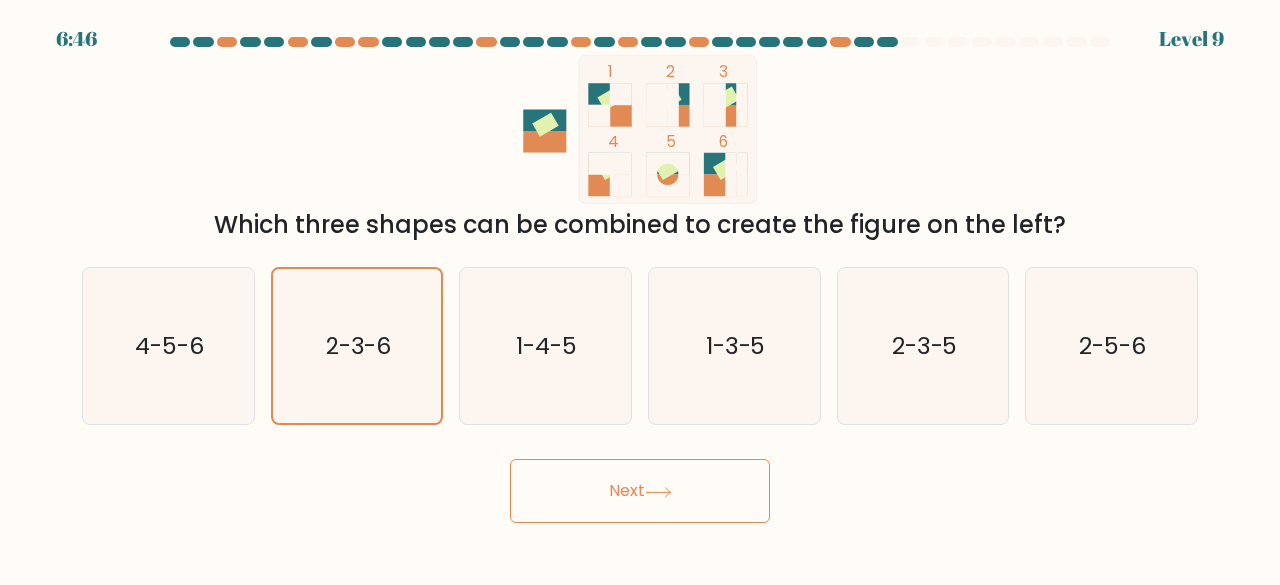 click on "Next" at bounding box center [640, 491] 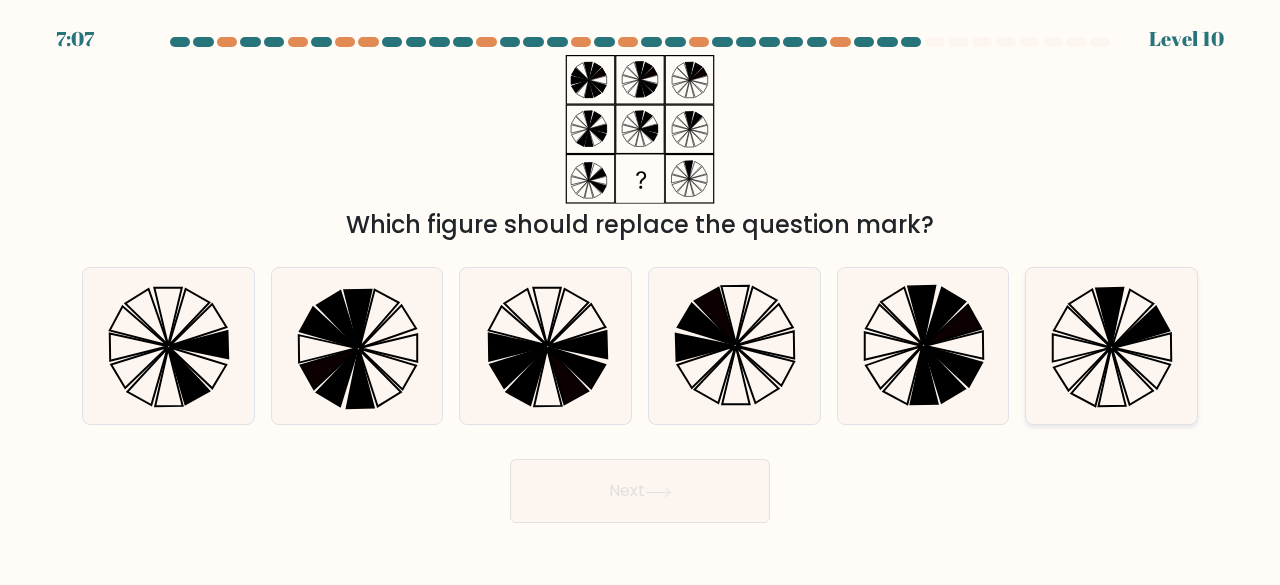 click 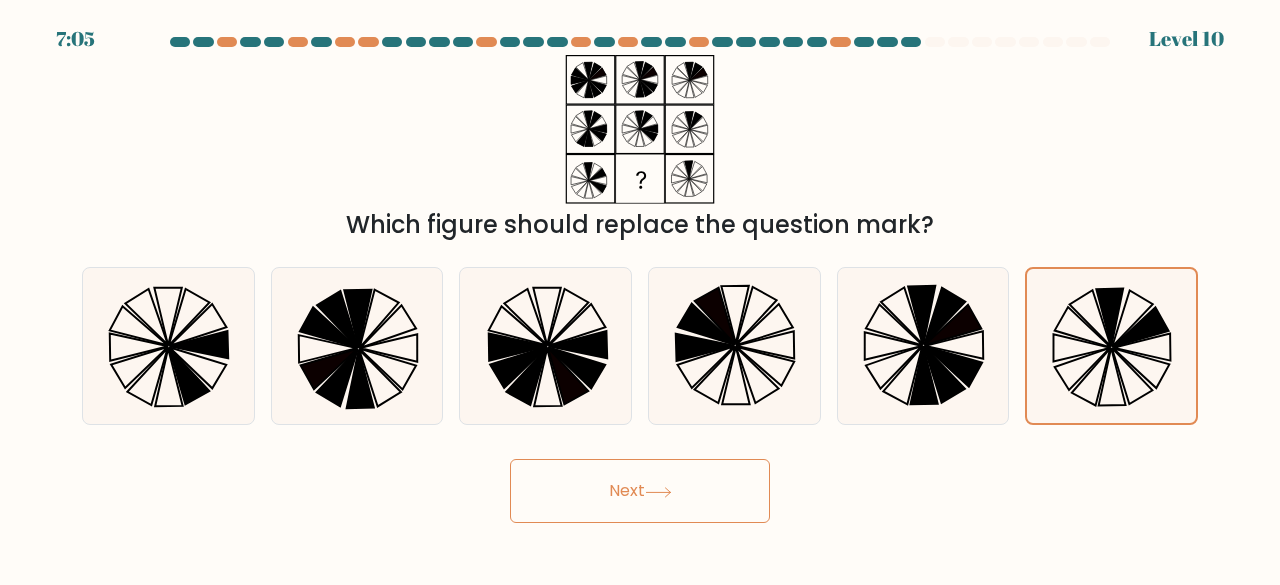 click on "Next" at bounding box center [640, 491] 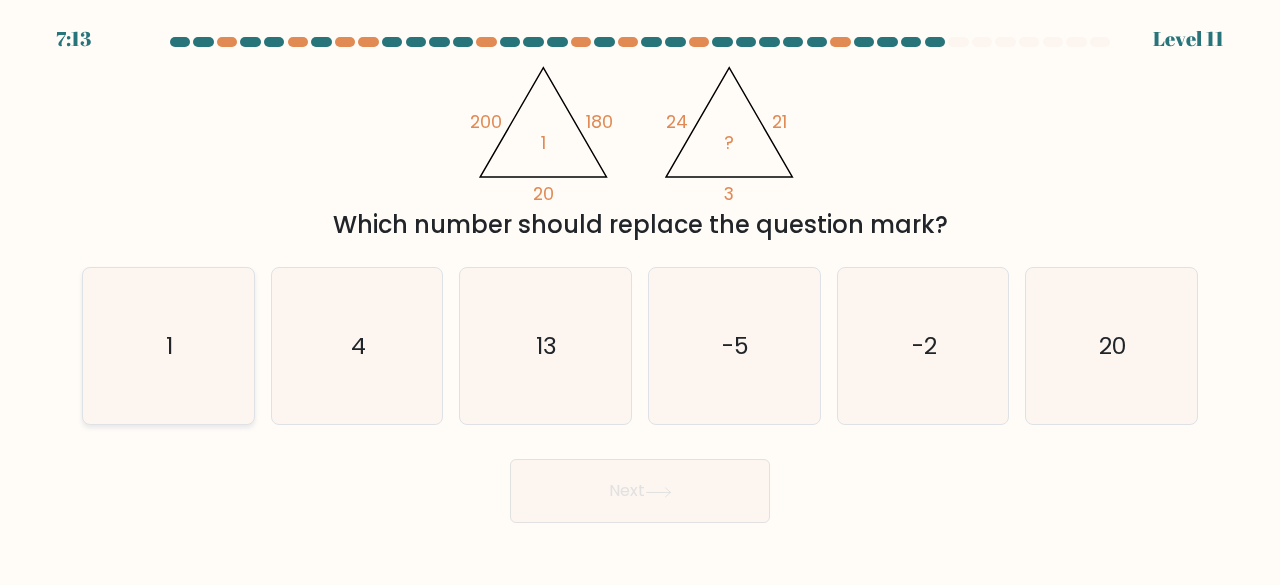 click on "1" 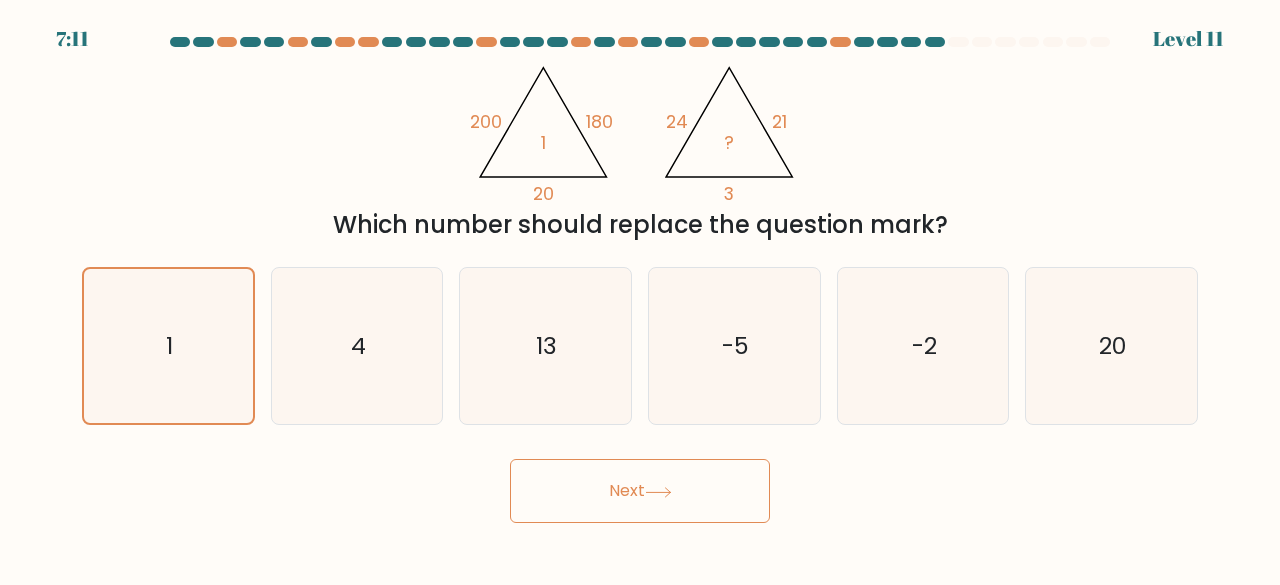 click on "Next" at bounding box center (640, 491) 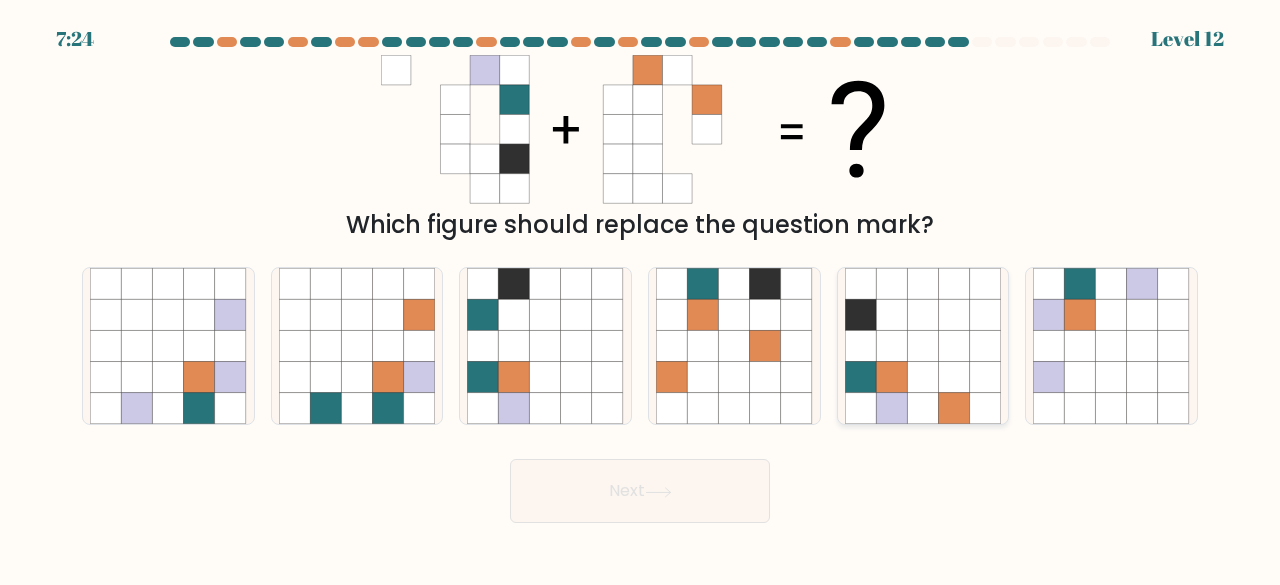 click 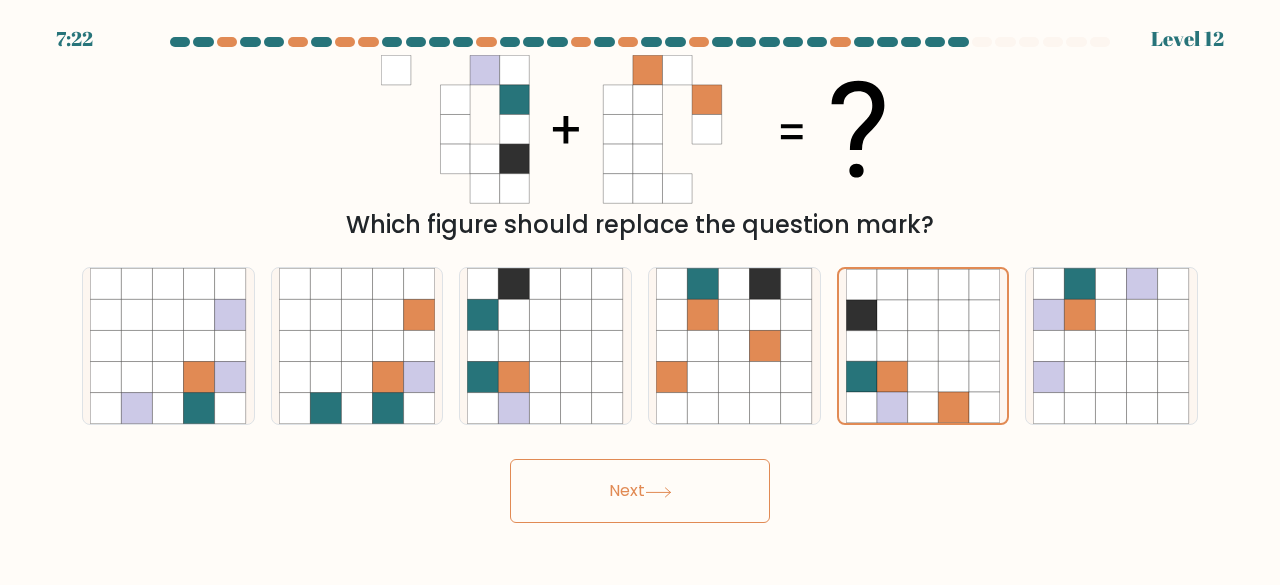 click on "Next" at bounding box center [640, 491] 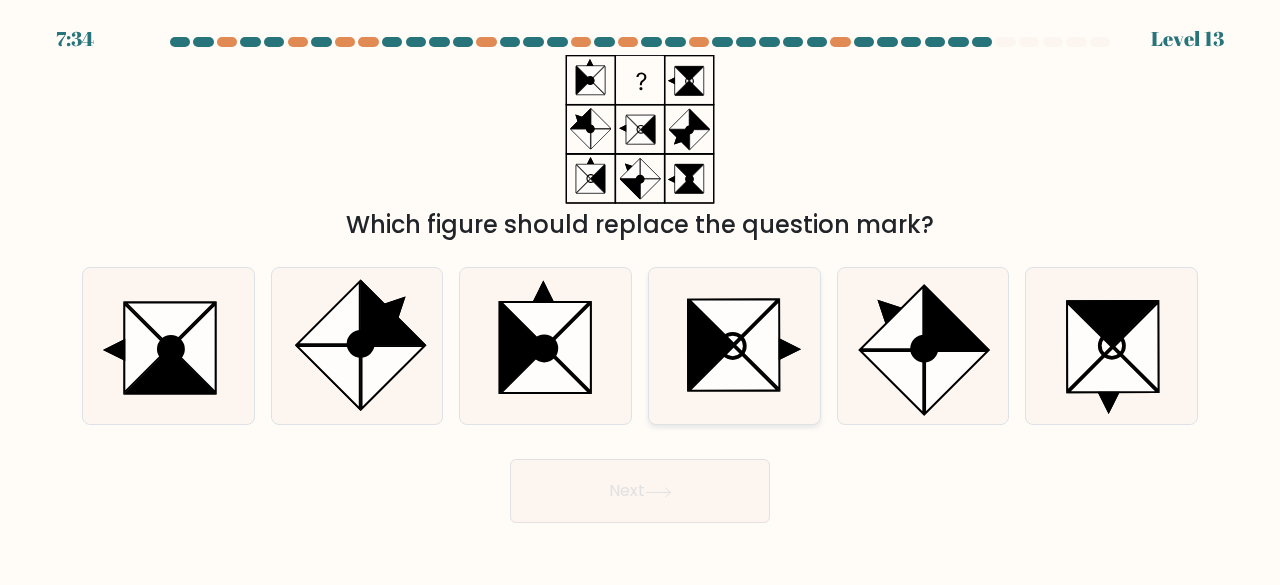 click 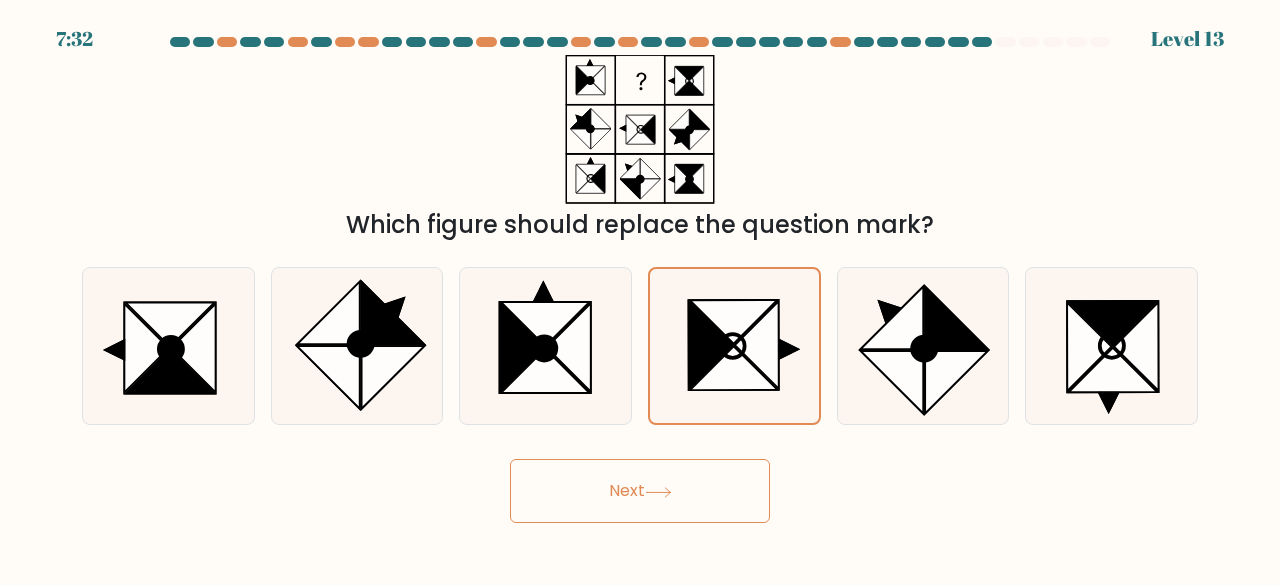 click 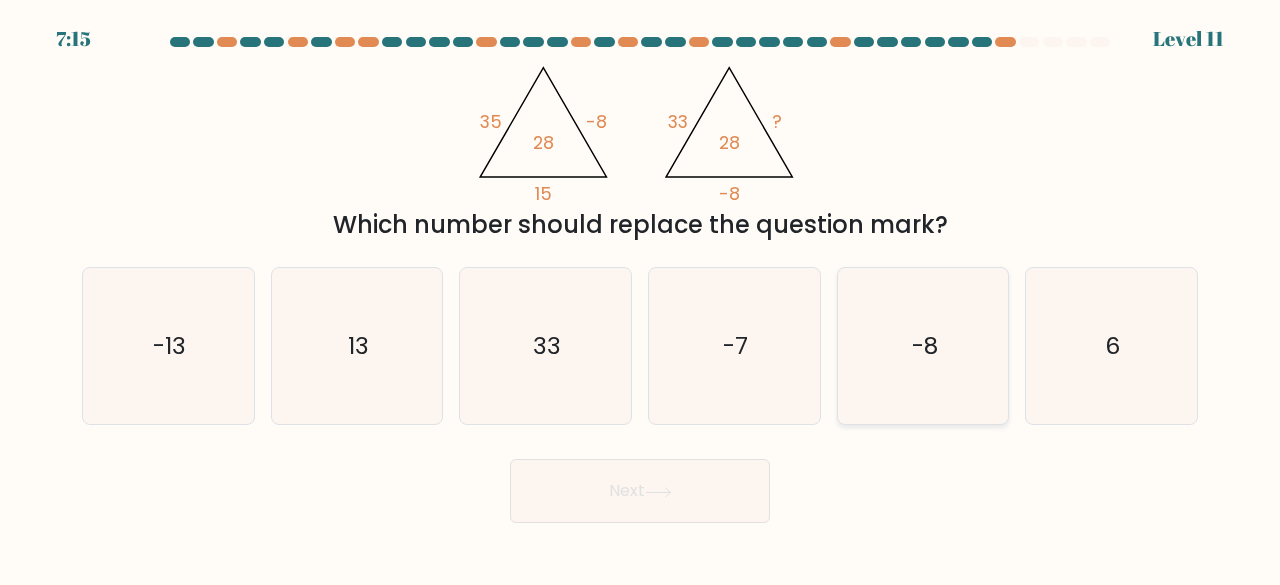 click on "-8" 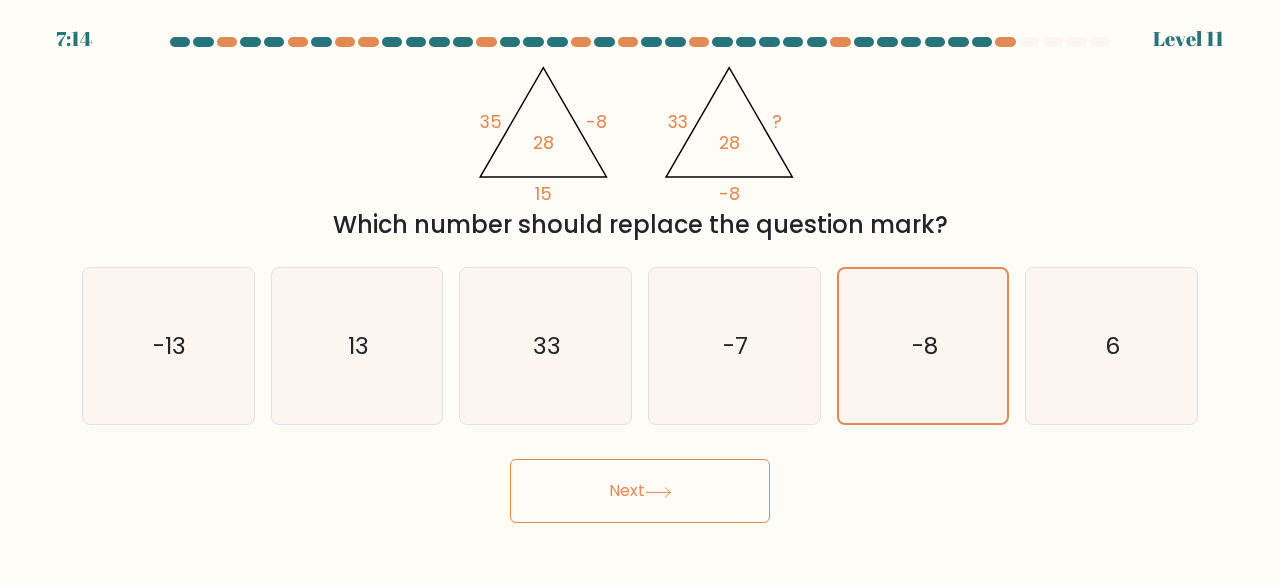 click on "Next" at bounding box center [640, 491] 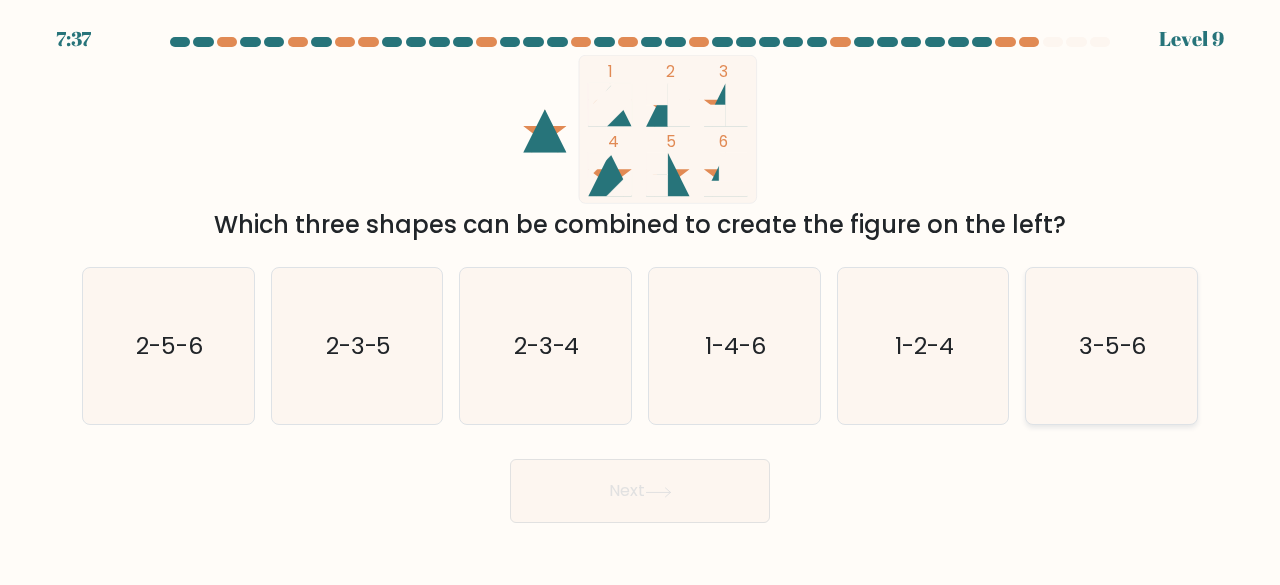 click on "3-5-6" 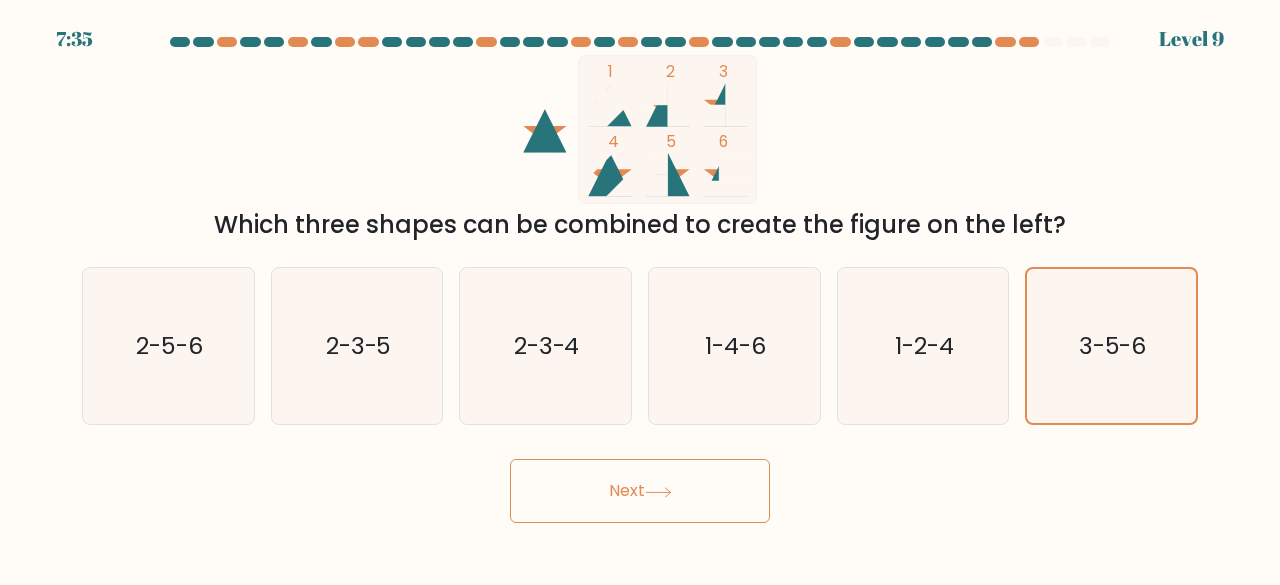click on "Next" at bounding box center (640, 491) 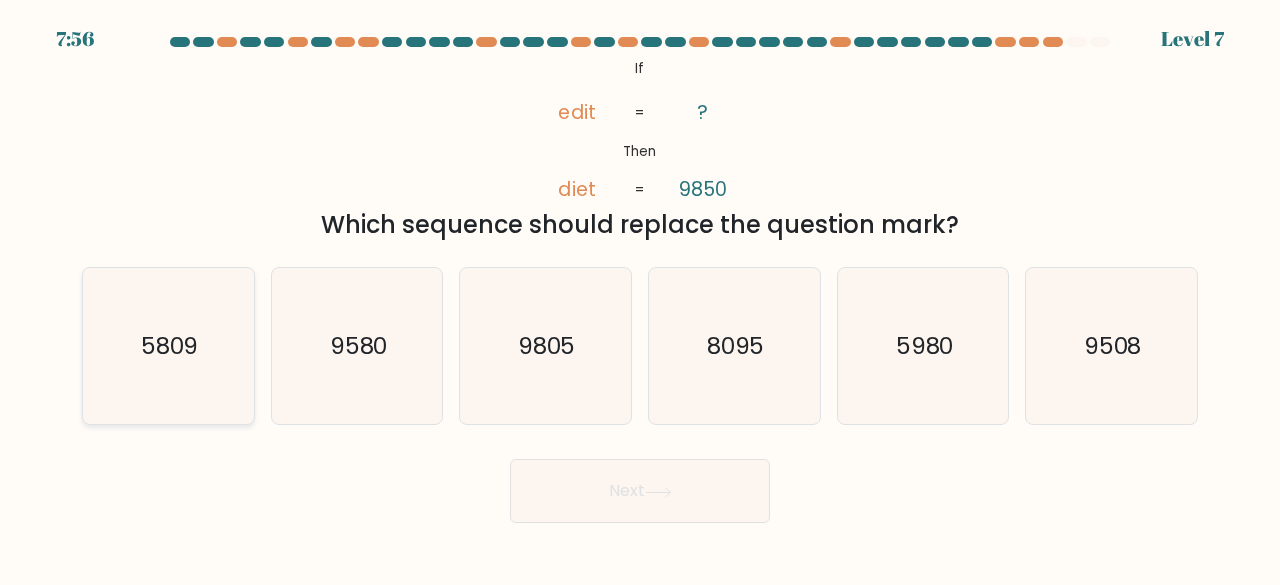 click on "5809" 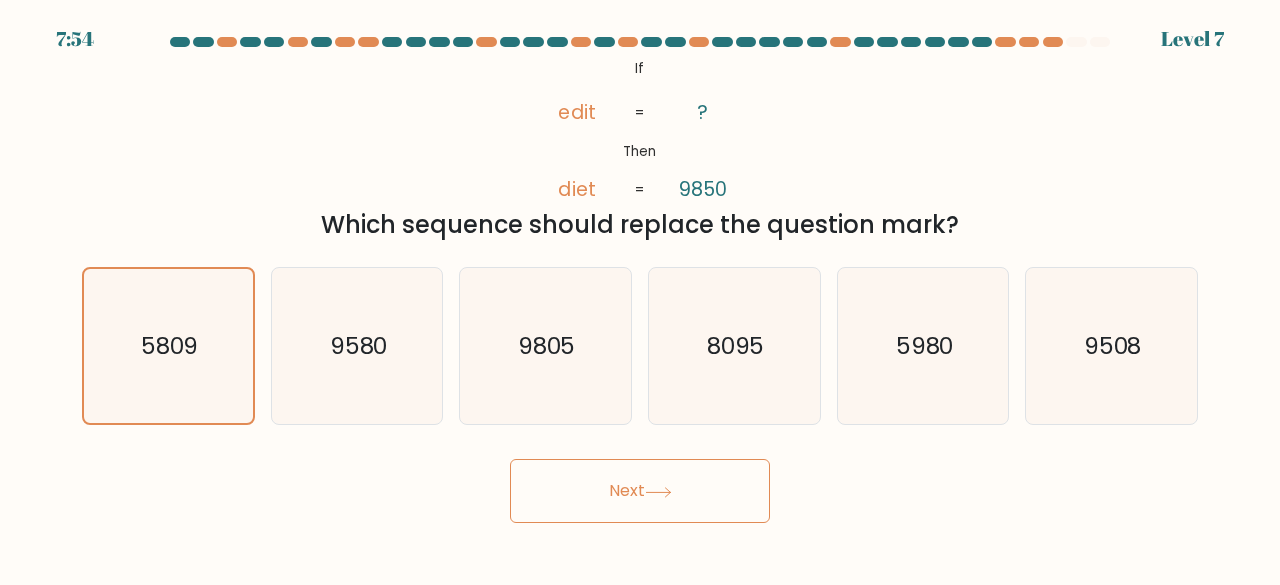 click on "Next" at bounding box center (640, 491) 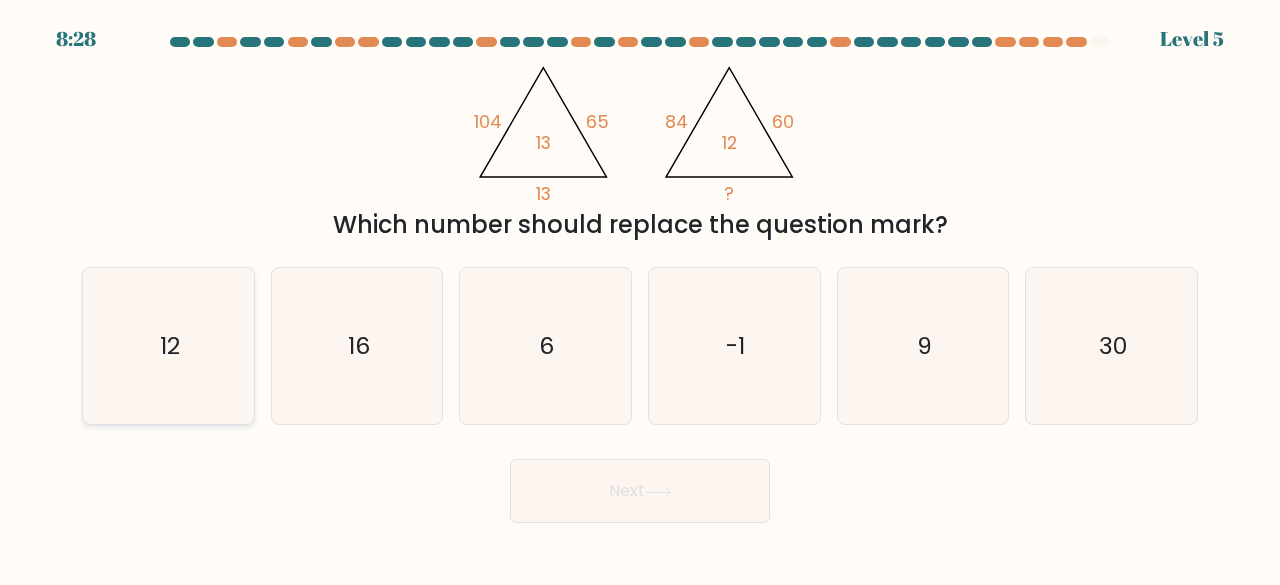 click on "12" 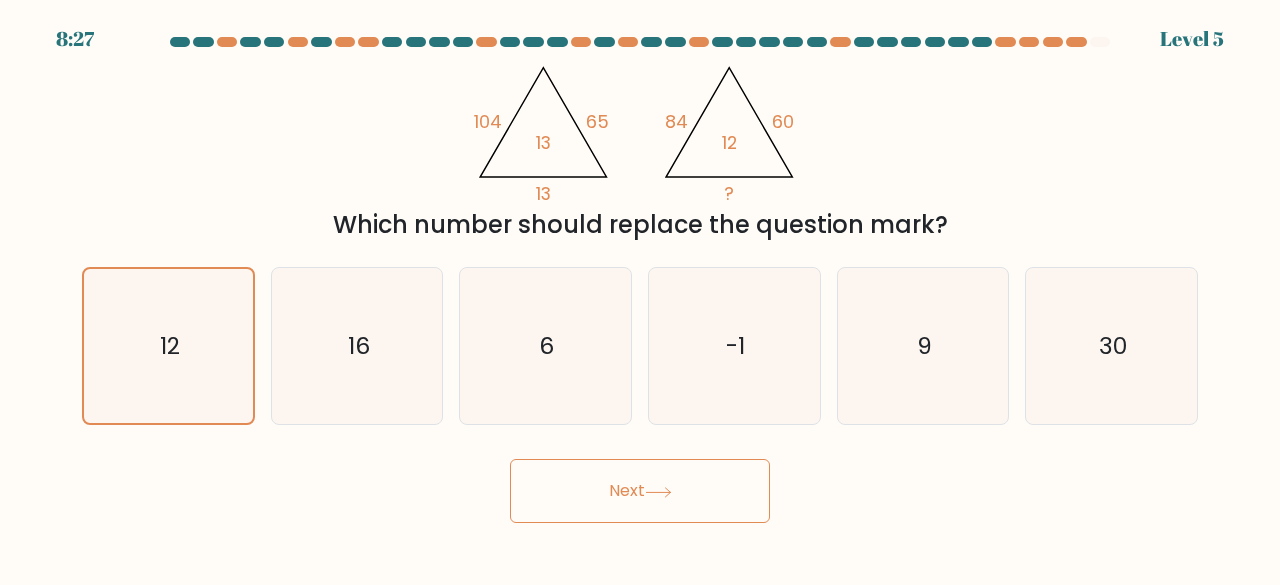 click on "Next" at bounding box center (640, 491) 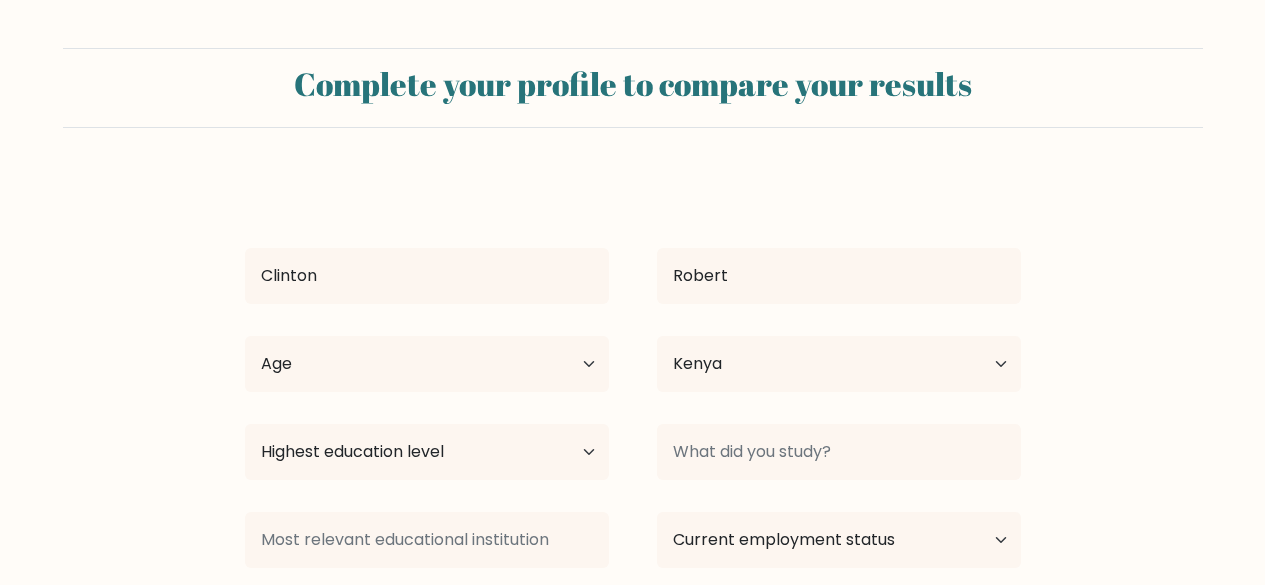 select on "KE" 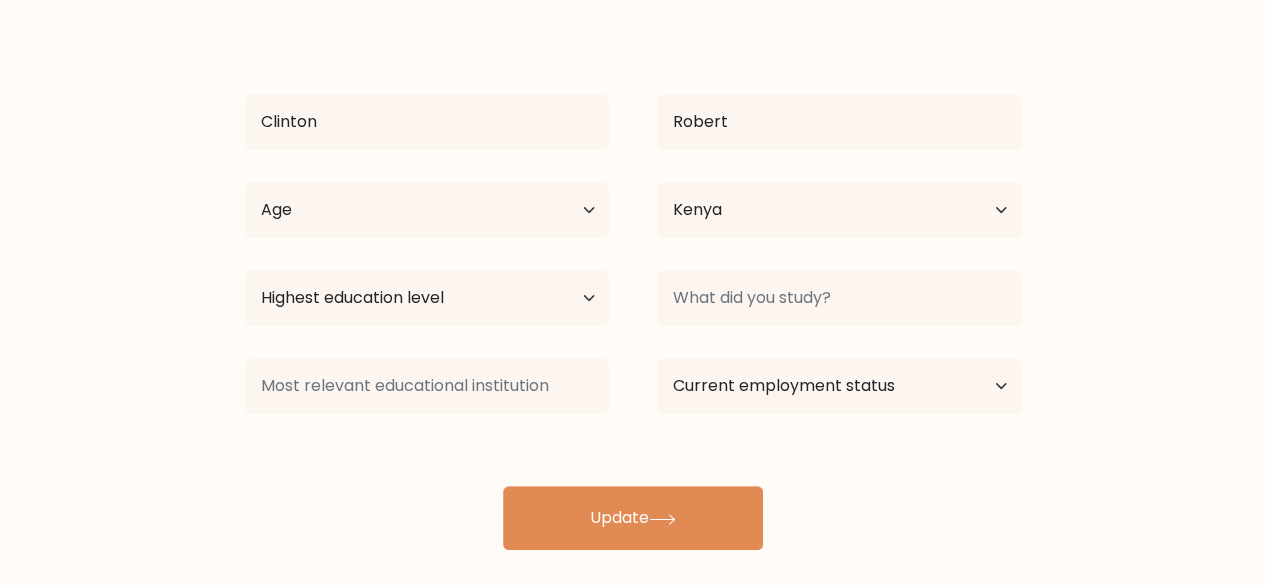 scroll, scrollTop: 146, scrollLeft: 0, axis: vertical 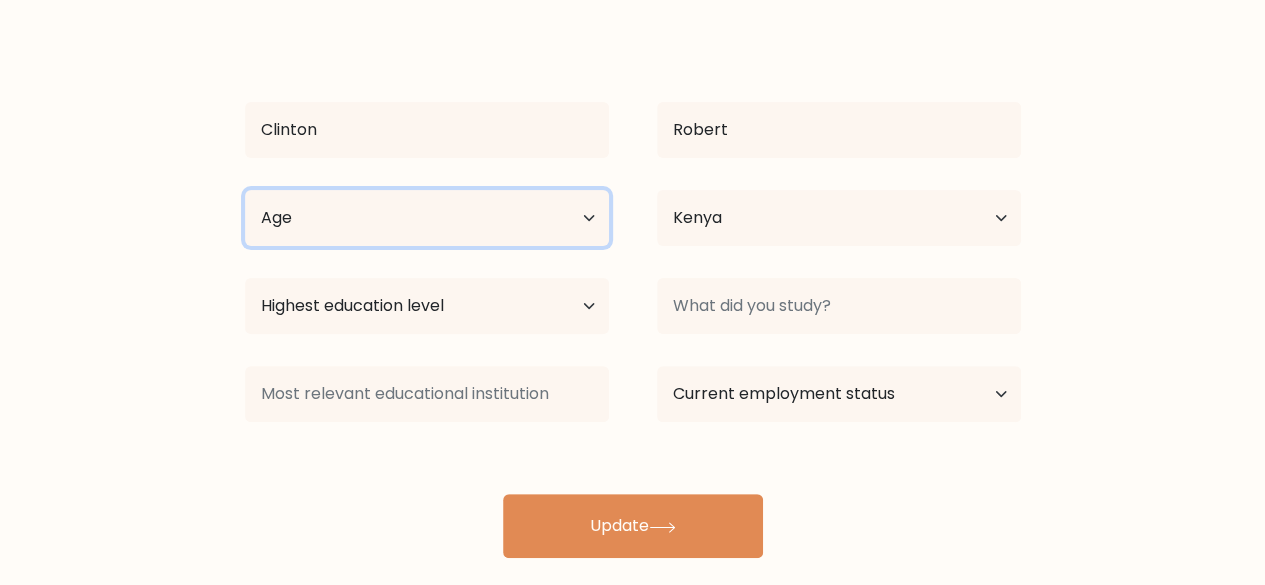 click on "Age
Under 18 years old
18-24 years old
25-34 years old
35-44 years old
45-54 years old
55-64 years old
65 years old and above" at bounding box center (427, 218) 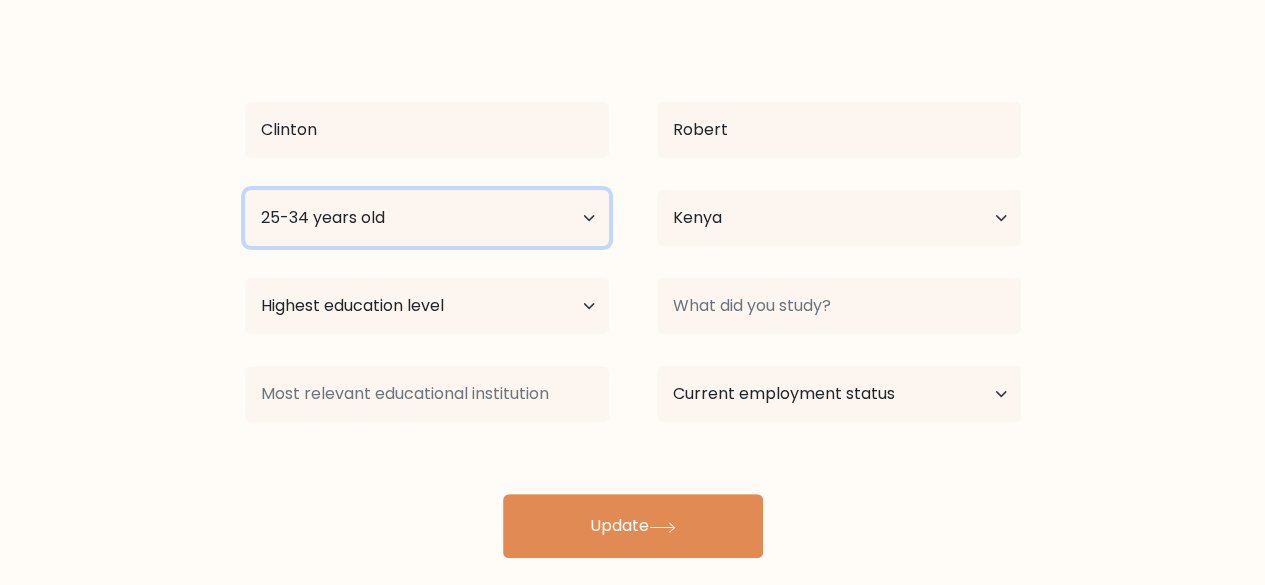 click on "Age
Under 18 years old
18-24 years old
25-34 years old
35-44 years old
45-54 years old
55-64 years old
65 years old and above" at bounding box center [427, 218] 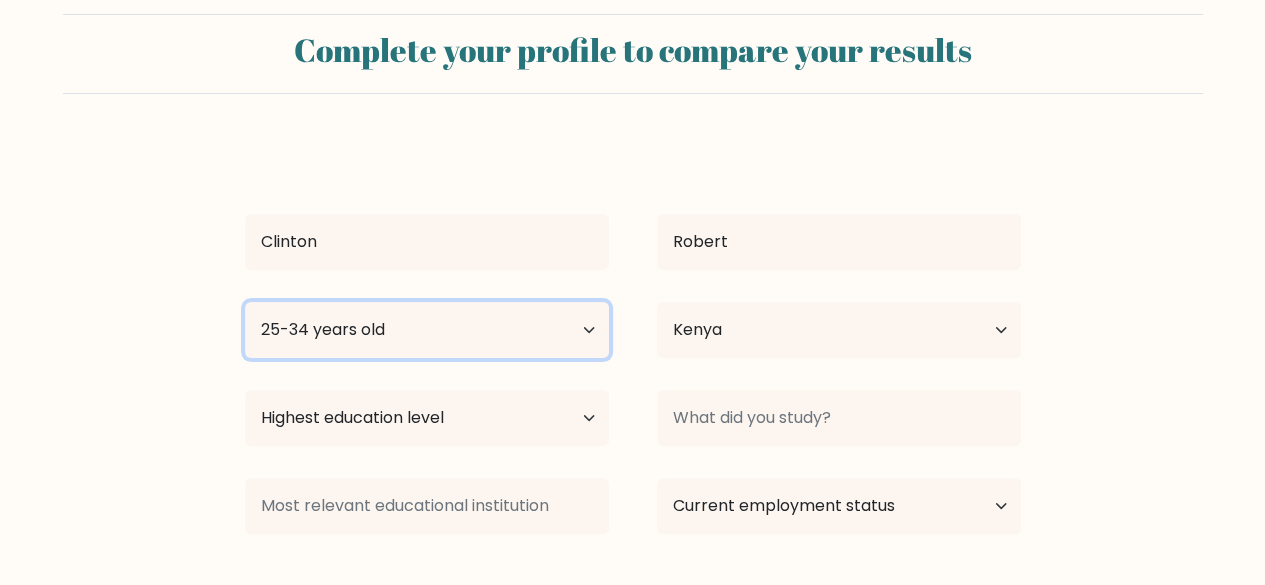 scroll, scrollTop: 71, scrollLeft: 0, axis: vertical 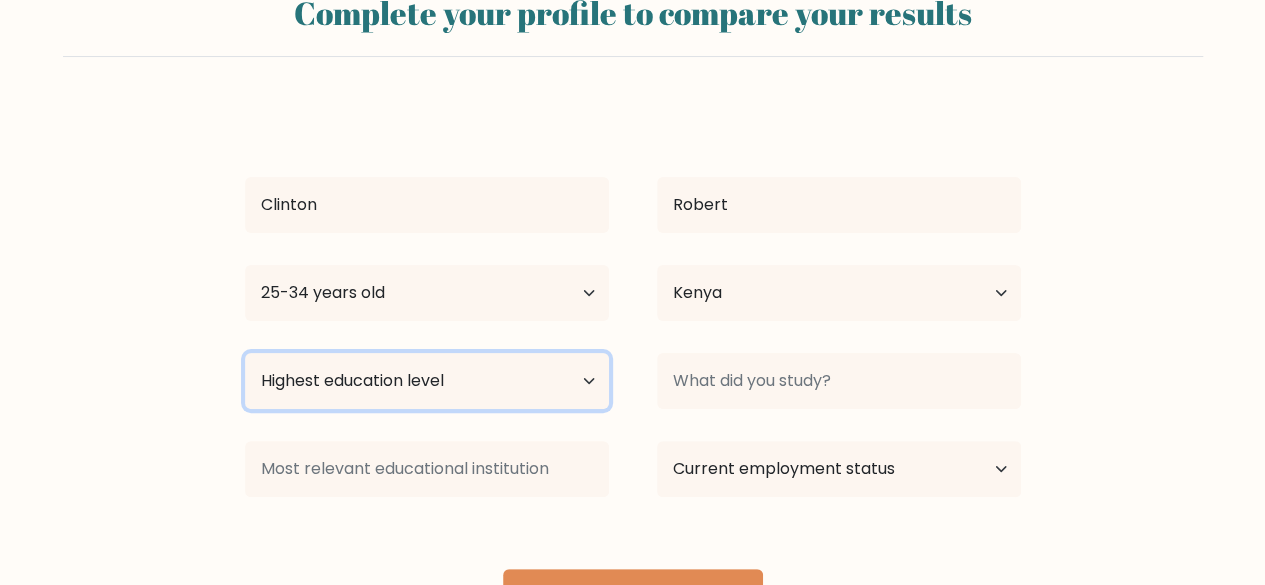 click on "Highest education level
No schooling
Primary
Lower Secondary
Upper Secondary
Occupation Specific
Bachelor's degree
Master's degree
Doctoral degree" at bounding box center [427, 381] 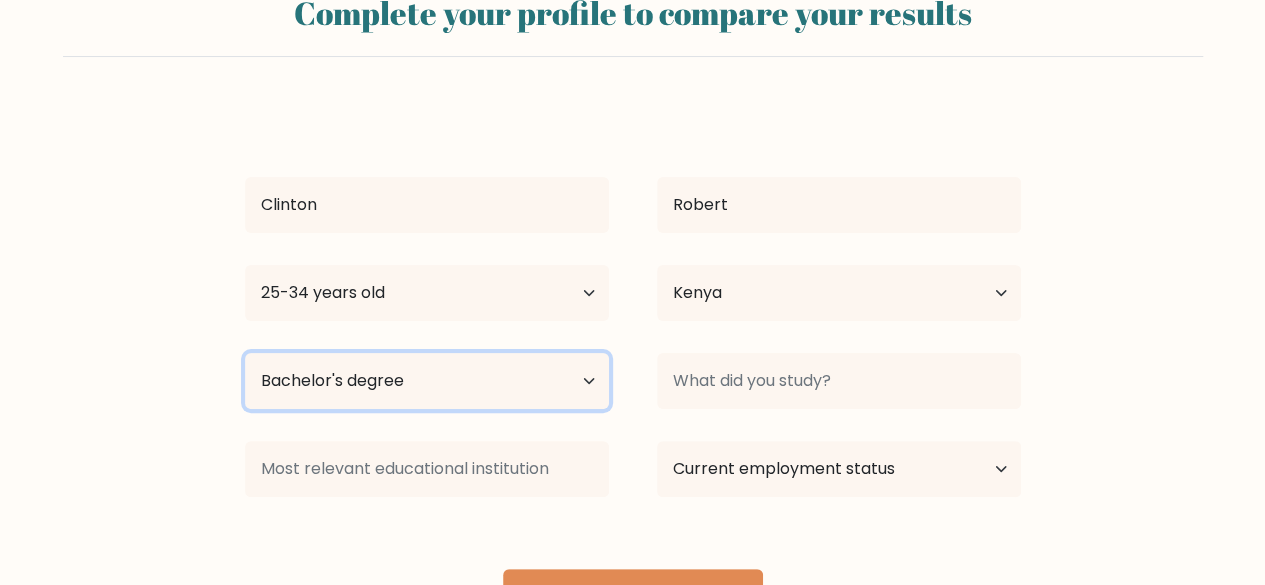 click on "Highest education level
No schooling
Primary
Lower Secondary
Upper Secondary
Occupation Specific
Bachelor's degree
Master's degree
Doctoral degree" at bounding box center (427, 381) 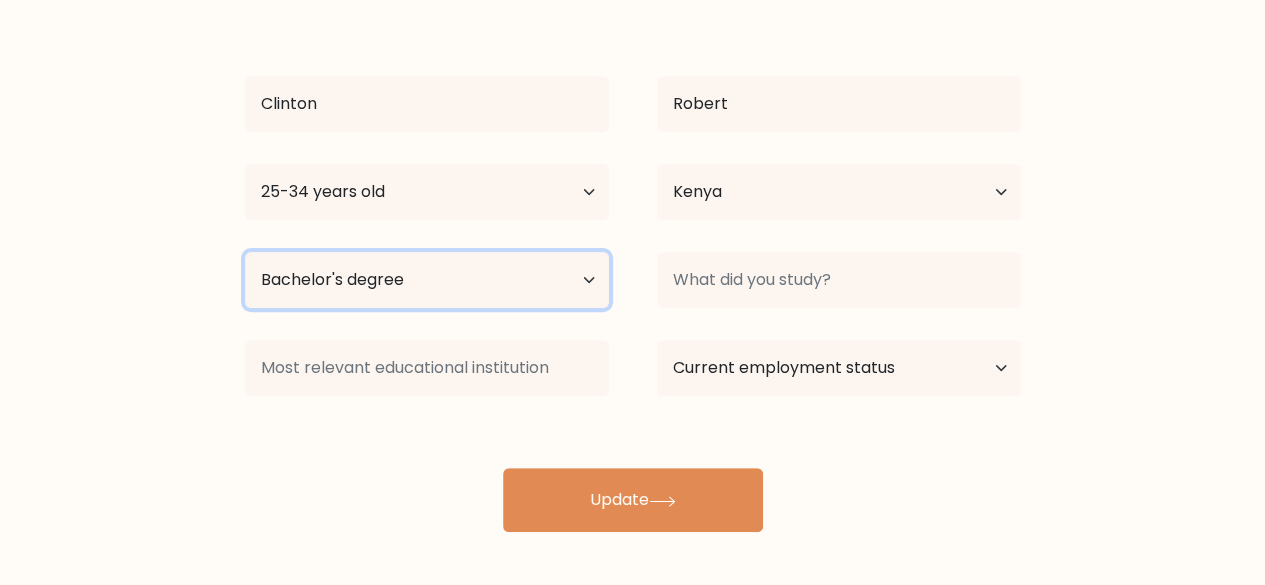 scroll, scrollTop: 172, scrollLeft: 0, axis: vertical 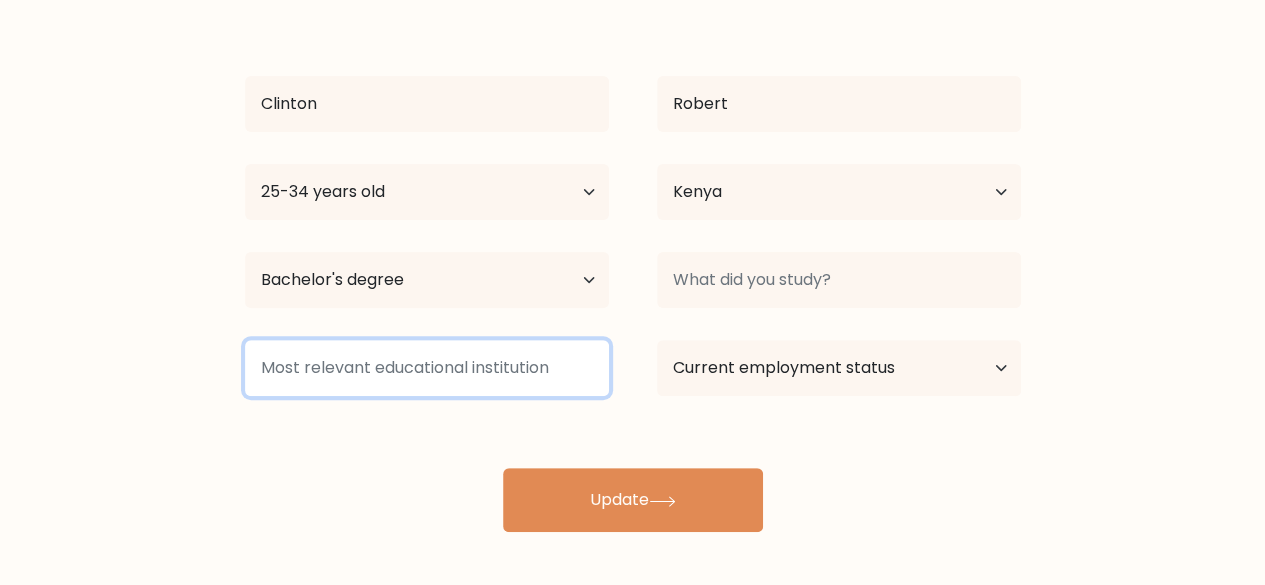 click at bounding box center (427, 368) 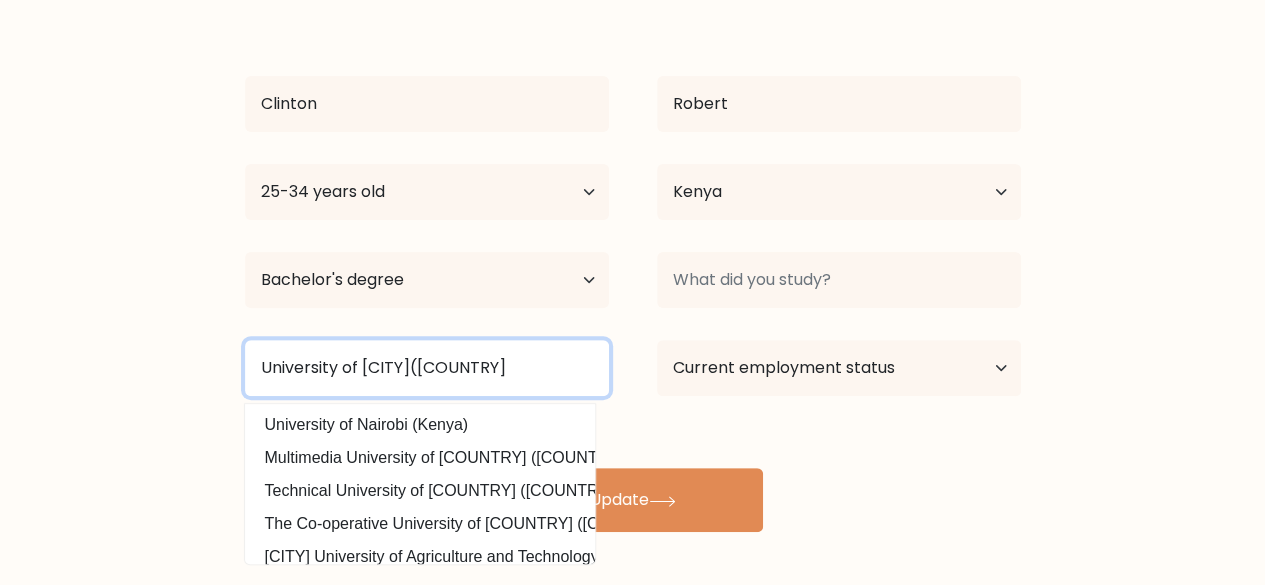 click on "University of nairobi(Kenya)" at bounding box center (427, 368) 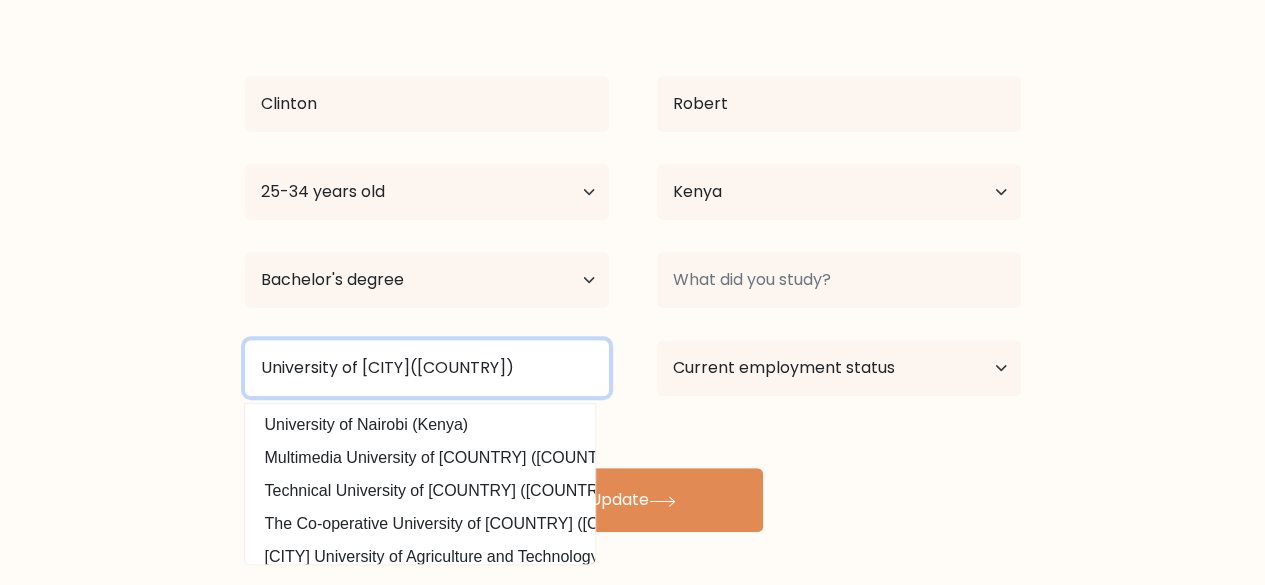 type on "University of Nairobi(Kenya)" 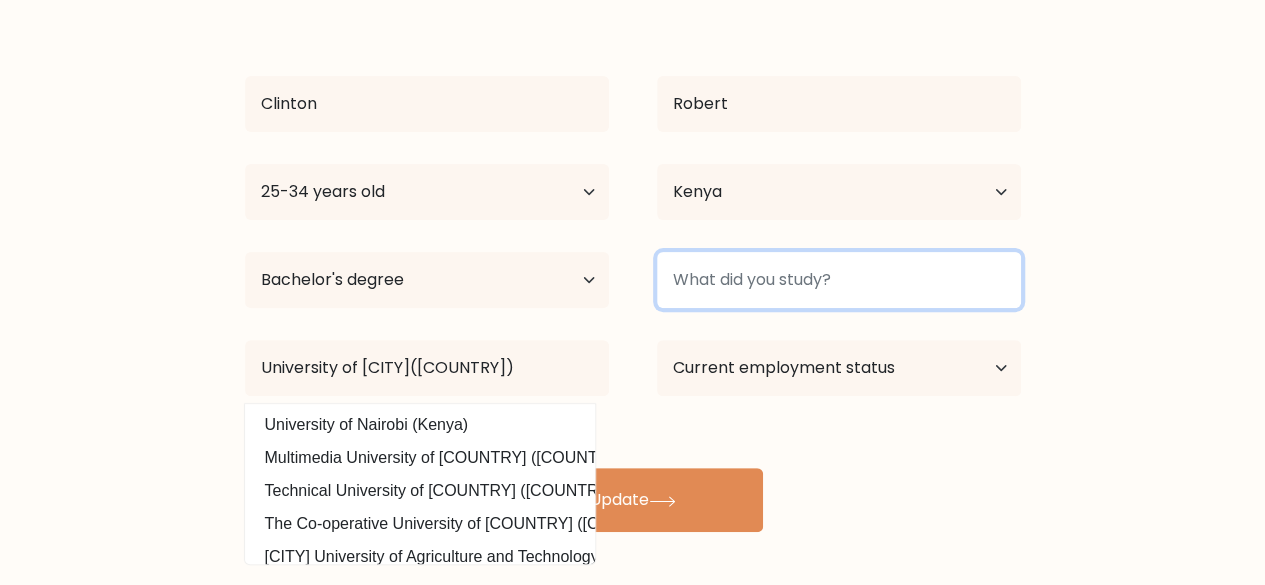 click at bounding box center [839, 280] 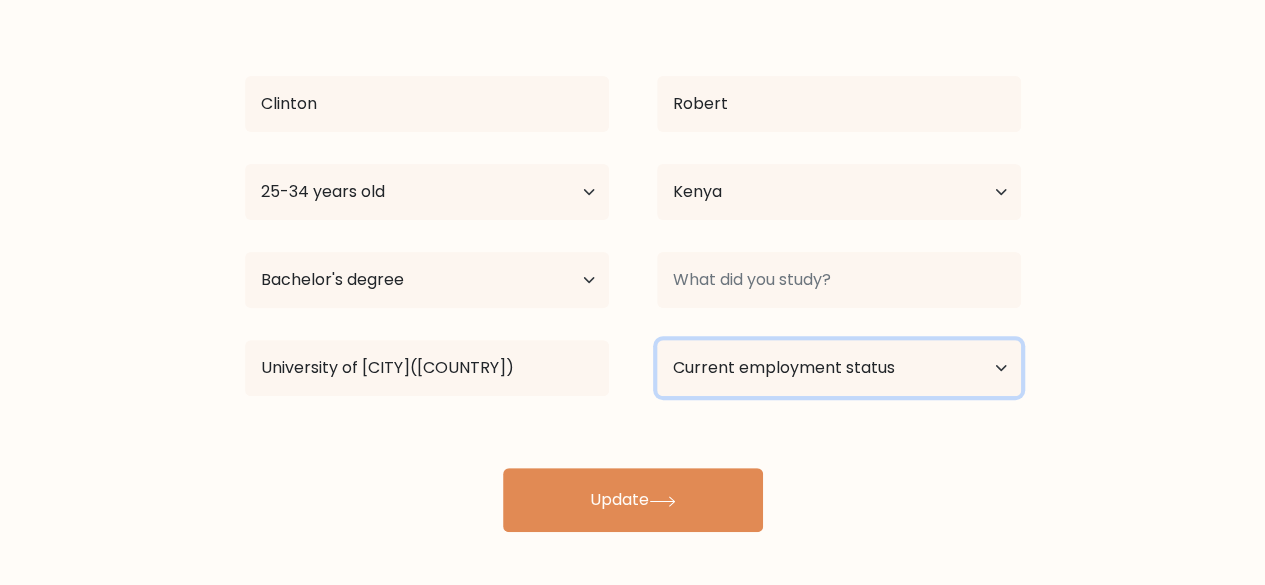 click on "Current employment status
Employed
Student
Retired
Other / prefer not to answer" at bounding box center [839, 368] 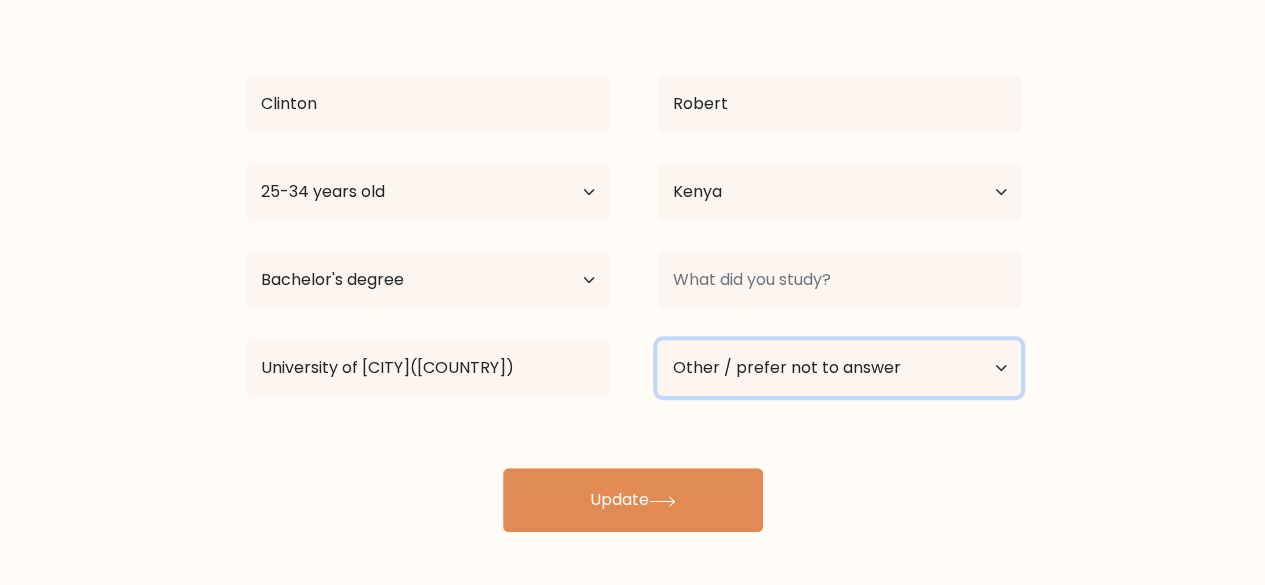 click on "Current employment status
Employed
Student
Retired
Other / prefer not to answer" at bounding box center [839, 368] 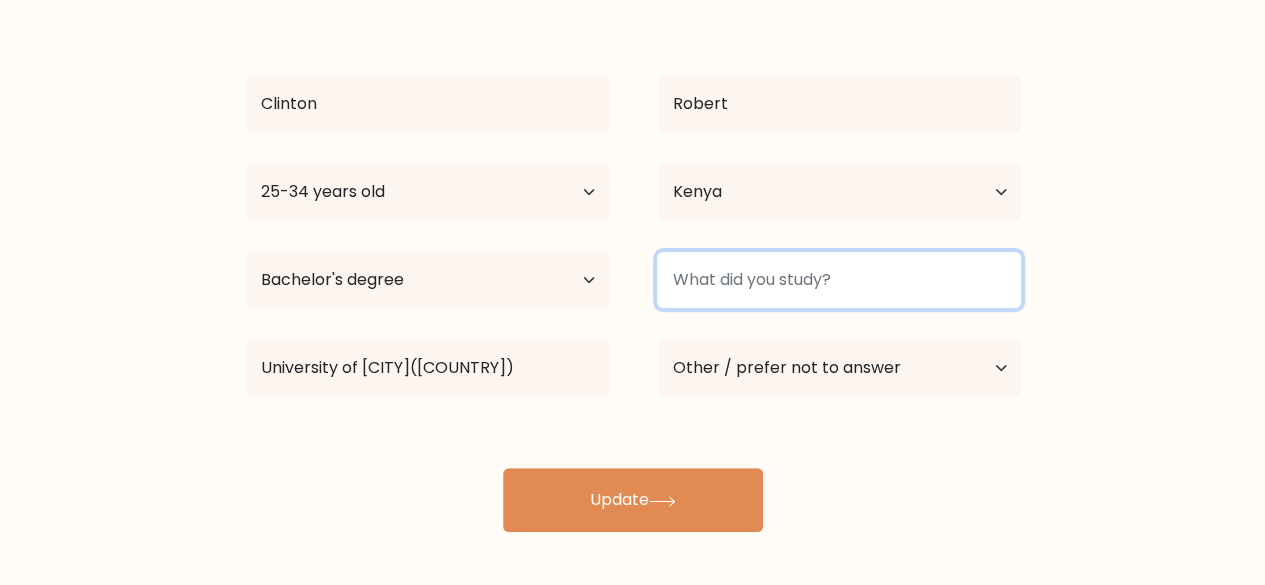click at bounding box center (839, 280) 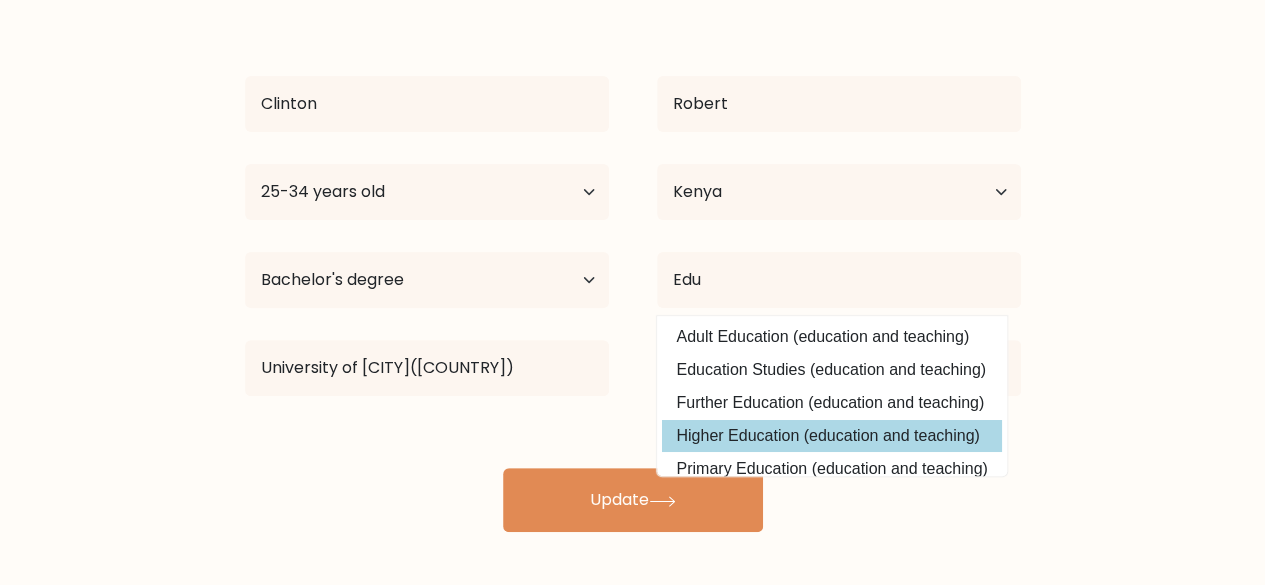 click on "Clinton
Robert
Age
Under 18 years old
18-24 years old
25-34 years old
35-44 years old
45-54 years old
55-64 years old
65 years old and above
Country
Afghanistan
Albania
Algeria
American Samoa
Andorra
Angola
Anguilla
Antarctica
Antigua and Barbuda
Argentina
Armenia
Aruba
Australia
Austria
Azerbaijan
Bahamas
Bahrain
Bangladesh
Barbados
Belarus
Belgium
Belize
Benin
Bermuda
Bhutan
Chad" at bounding box center (633, 268) 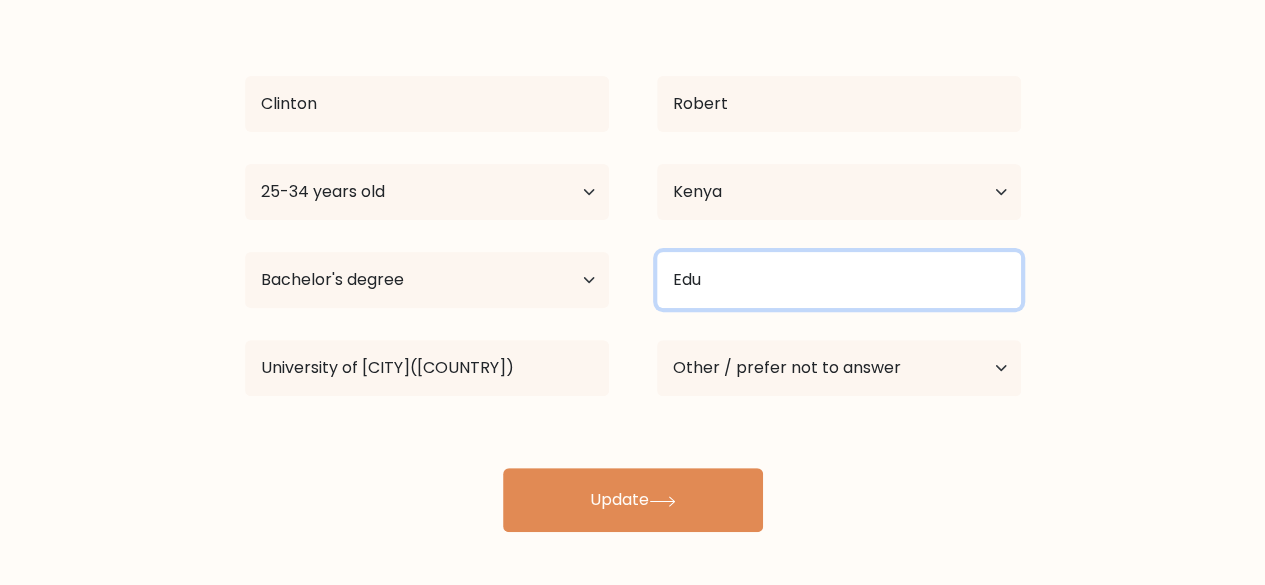 click on "Edu" at bounding box center (839, 280) 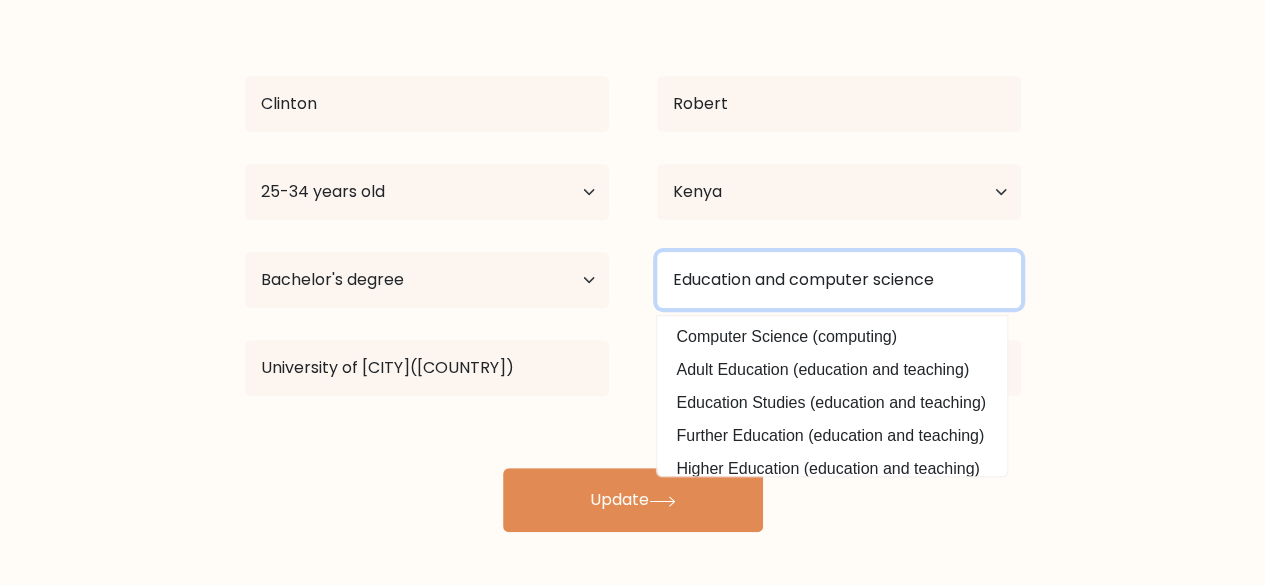 scroll, scrollTop: 170, scrollLeft: 0, axis: vertical 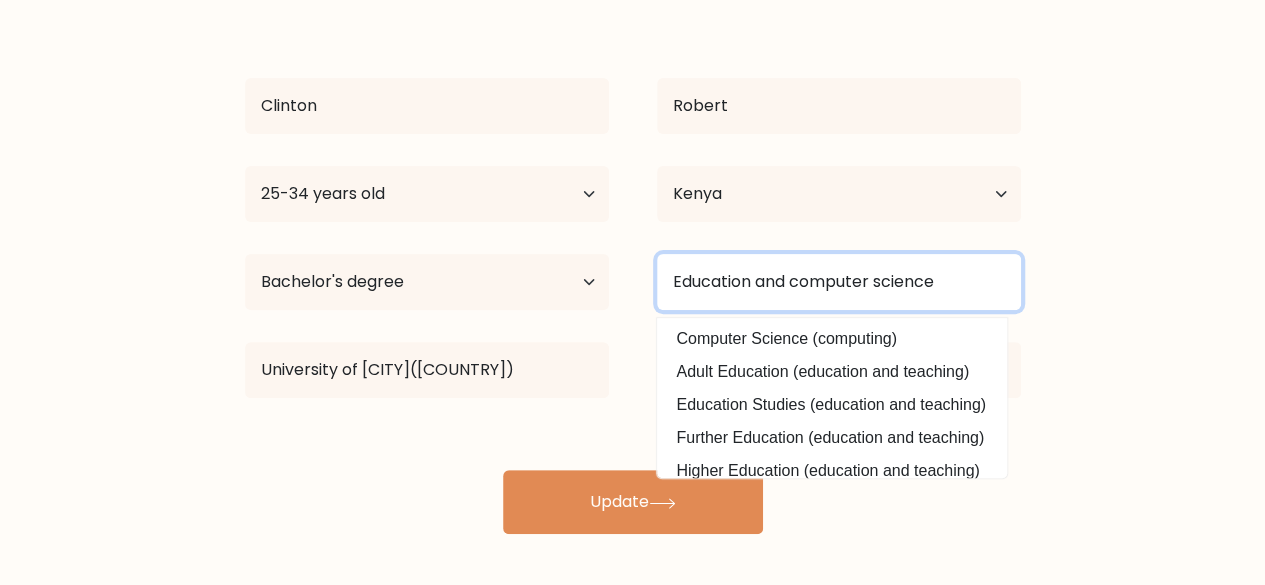 type on "Education and computer science" 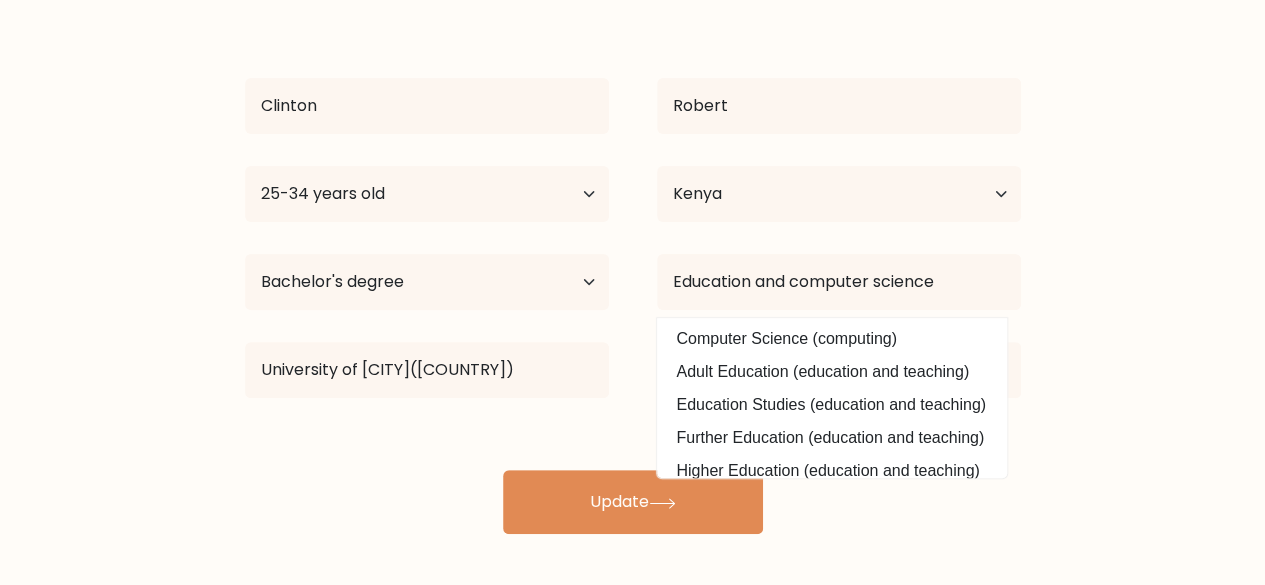 click on "Complete your profile to compare your results
Clinton
Robert
Age
Under 18 years old
18-24 years old
25-34 years old
35-44 years old
45-54 years old
55-64 years old
65 years old and above
Country
Afghanistan
Albania
Algeria
American Samoa" at bounding box center [632, 206] 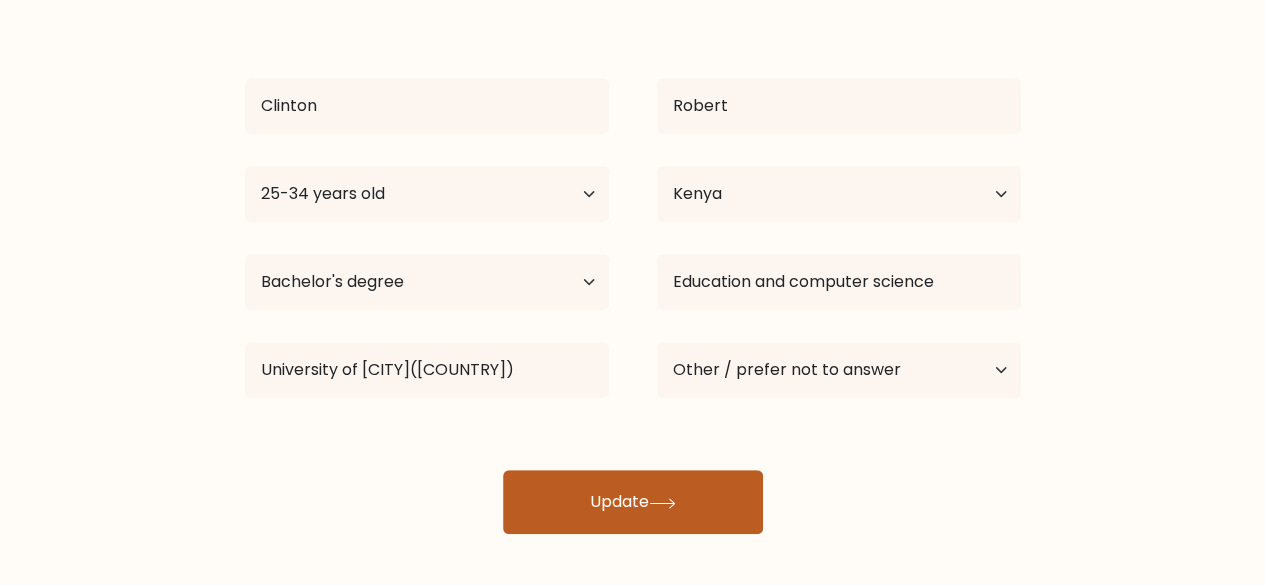 click on "Update" at bounding box center [633, 502] 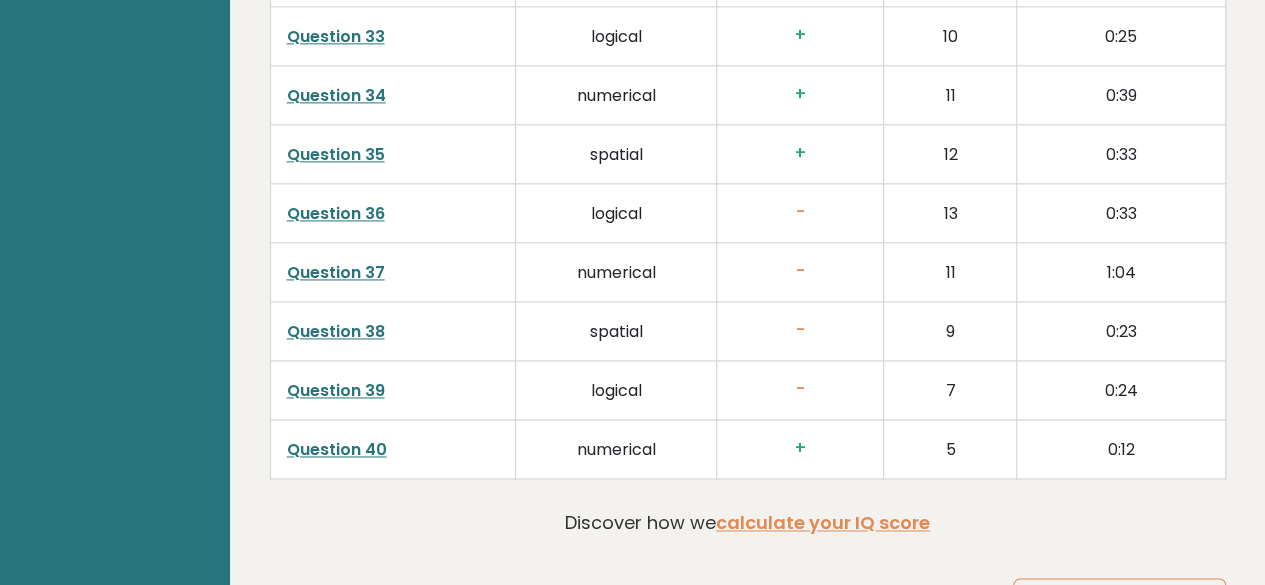 scroll, scrollTop: 5204, scrollLeft: 0, axis: vertical 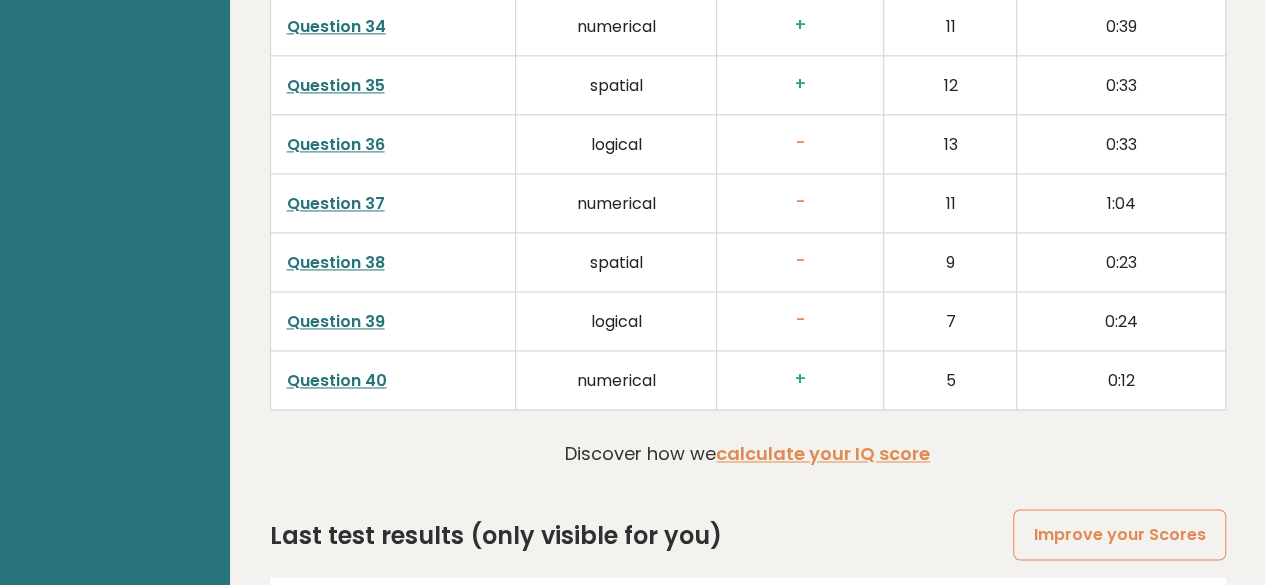 click on "View results" at bounding box center [1087, 638] 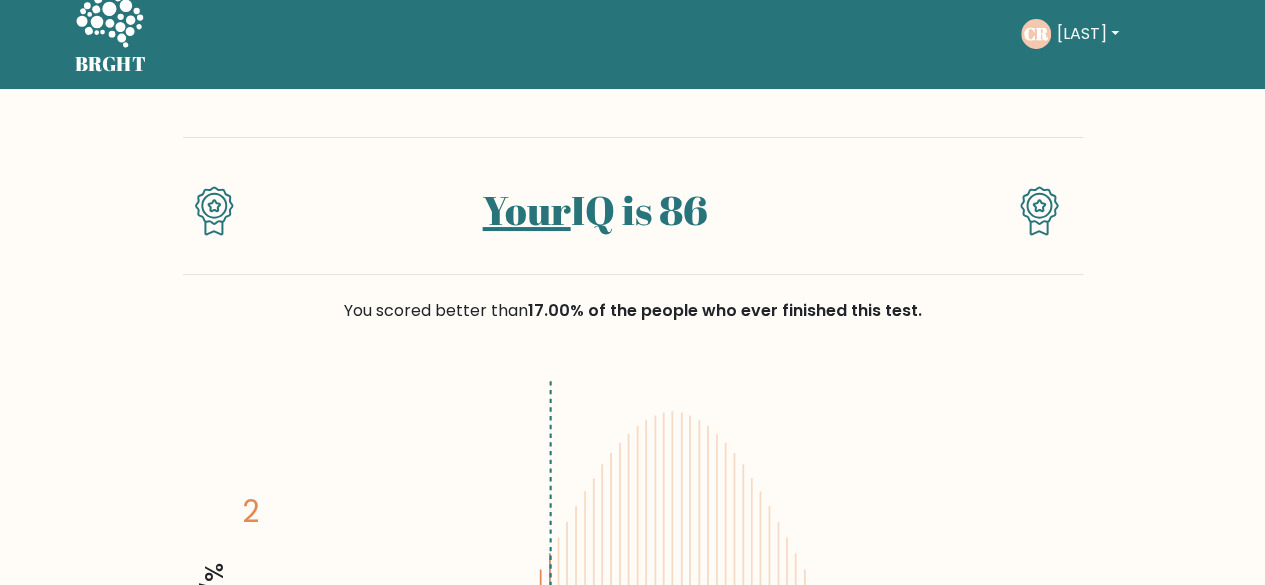scroll, scrollTop: 0, scrollLeft: 0, axis: both 